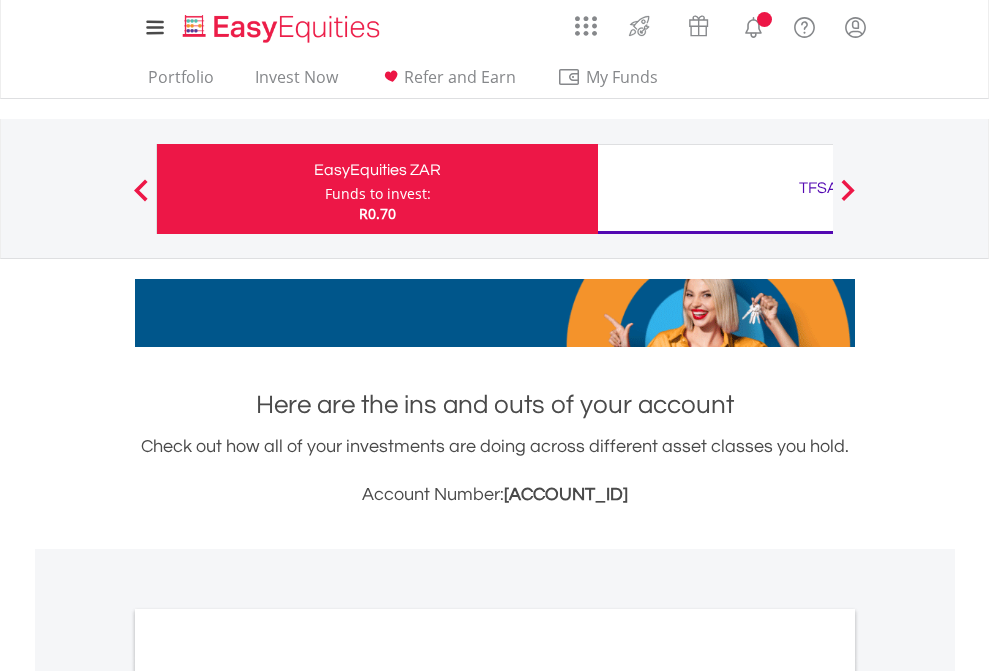 scroll, scrollTop: 0, scrollLeft: 0, axis: both 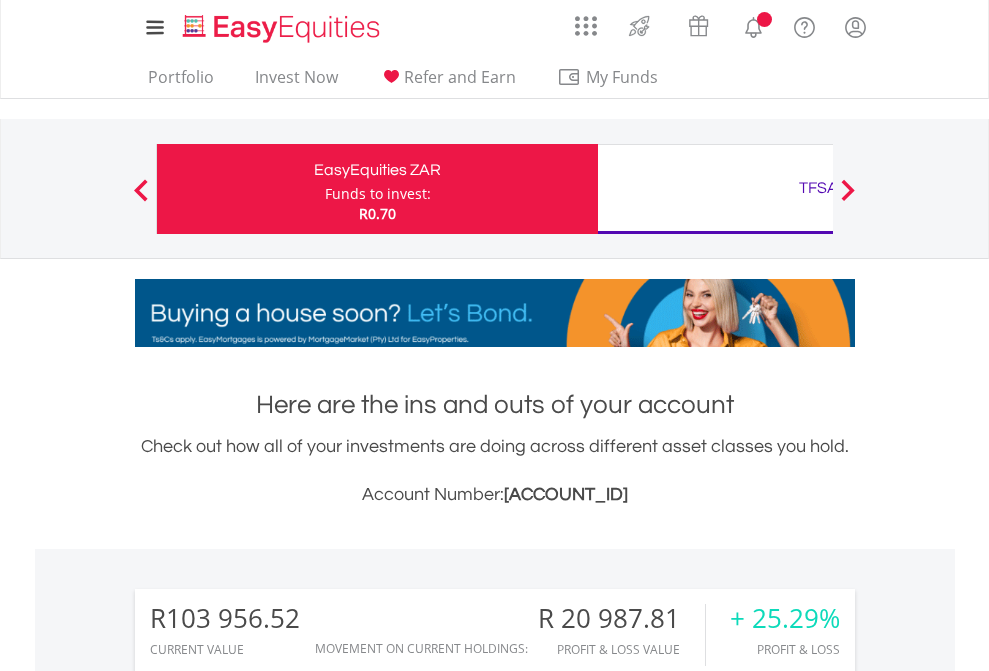 click on "Funds to invest:" at bounding box center [378, 194] 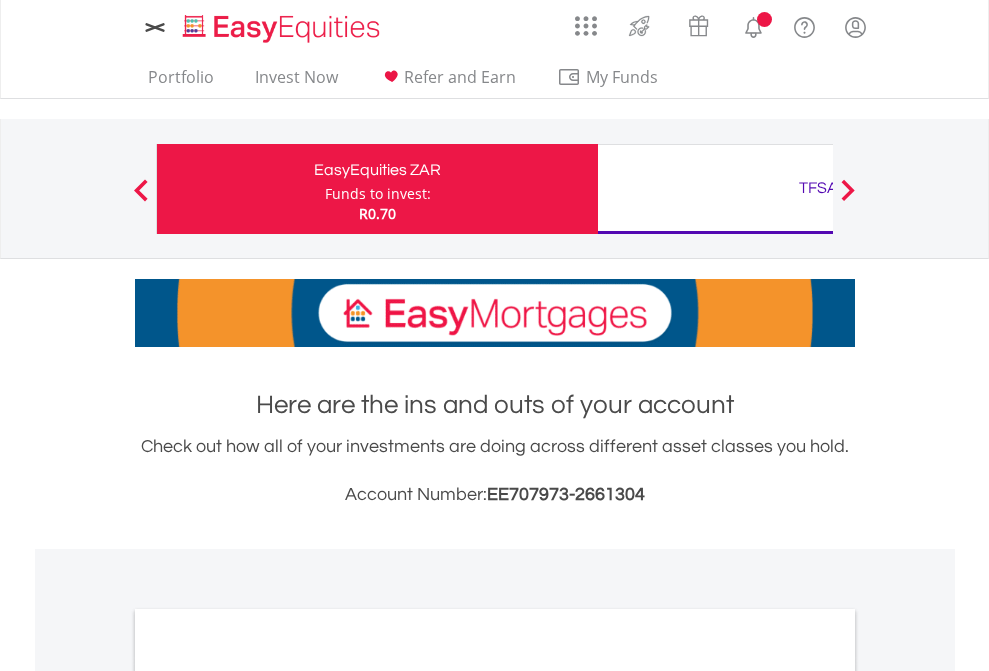 scroll, scrollTop: 0, scrollLeft: 0, axis: both 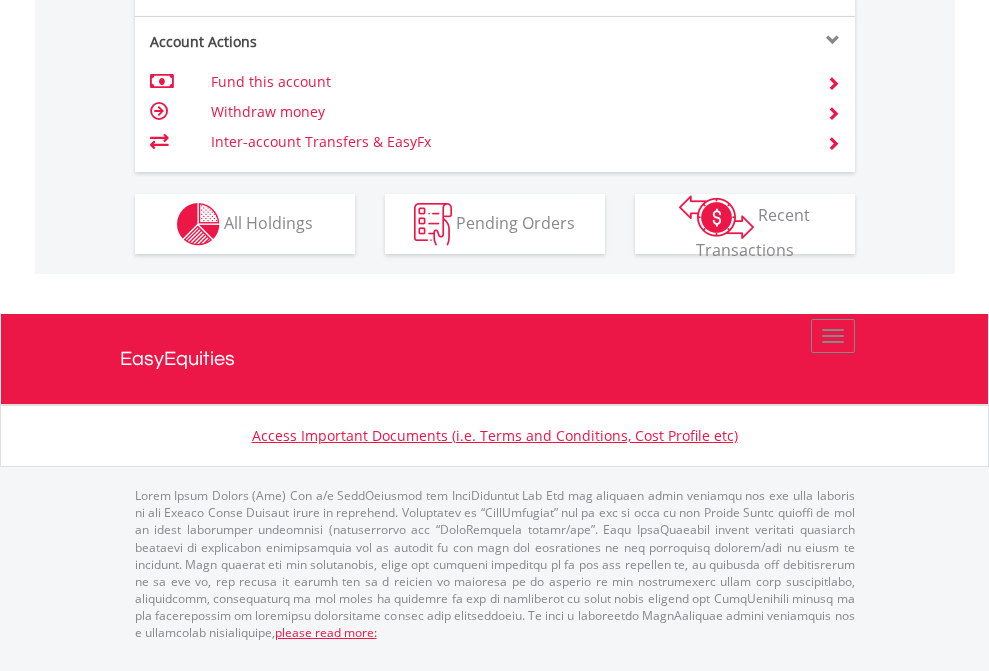 click on "Investment types" at bounding box center [706, -337] 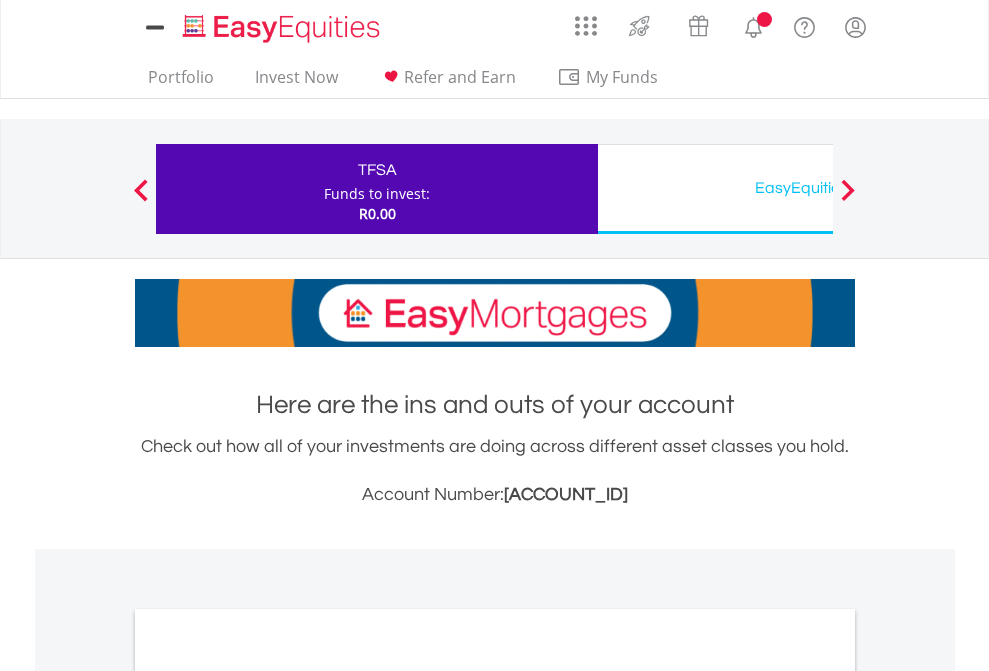 scroll, scrollTop: 0, scrollLeft: 0, axis: both 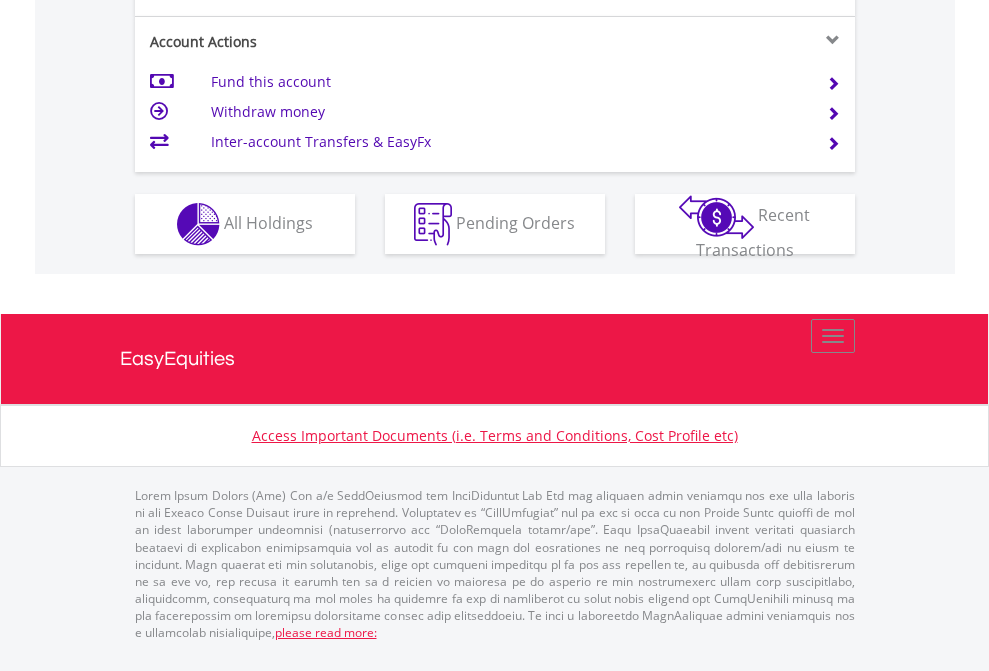 click on "Investment types" at bounding box center (706, -337) 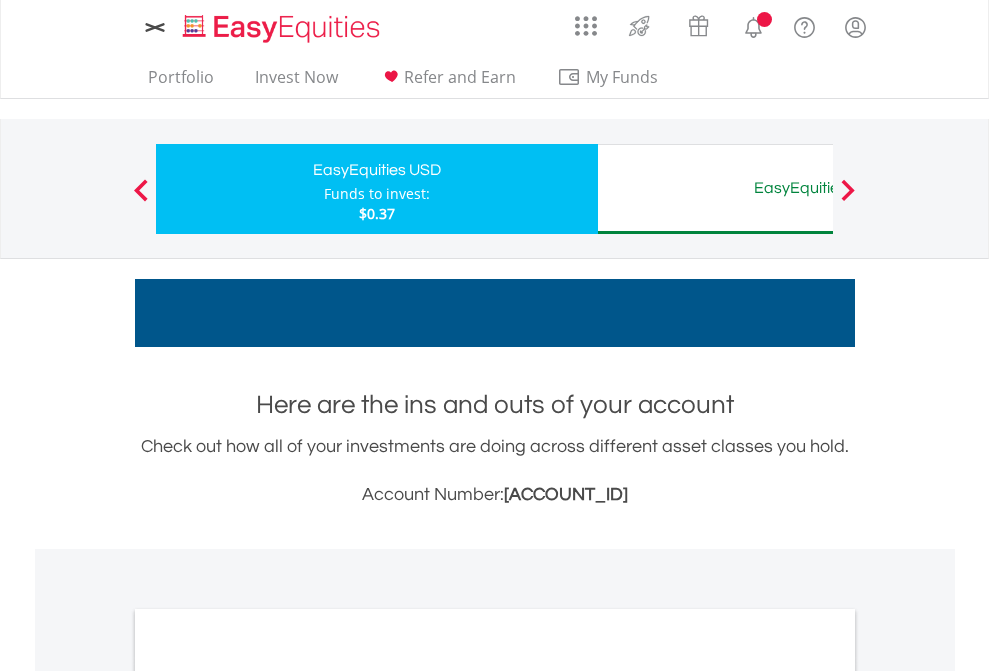 scroll, scrollTop: 0, scrollLeft: 0, axis: both 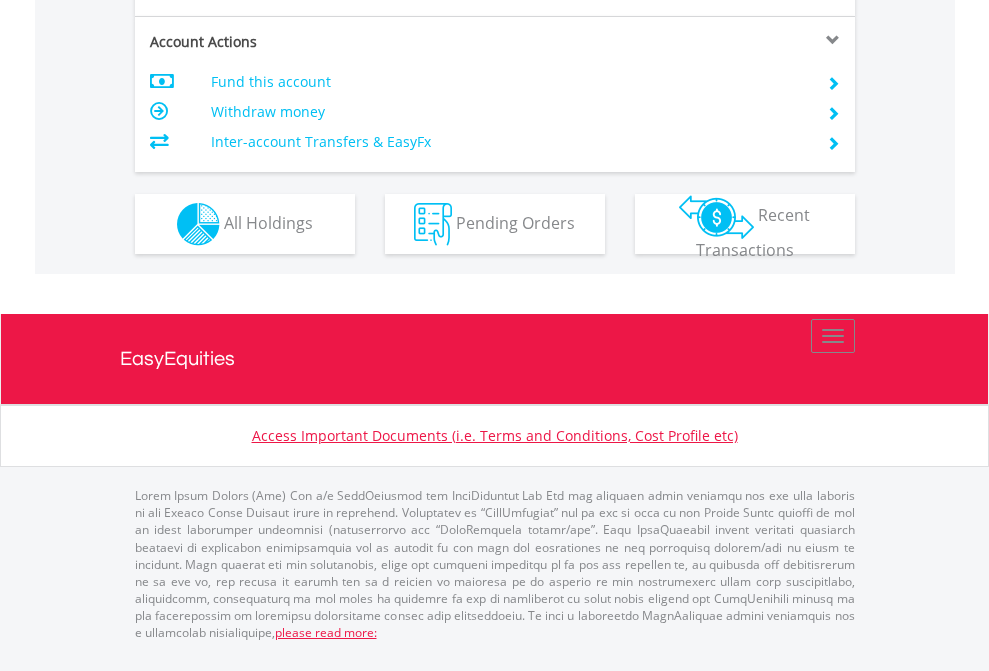 click on "Investment types" at bounding box center (706, -337) 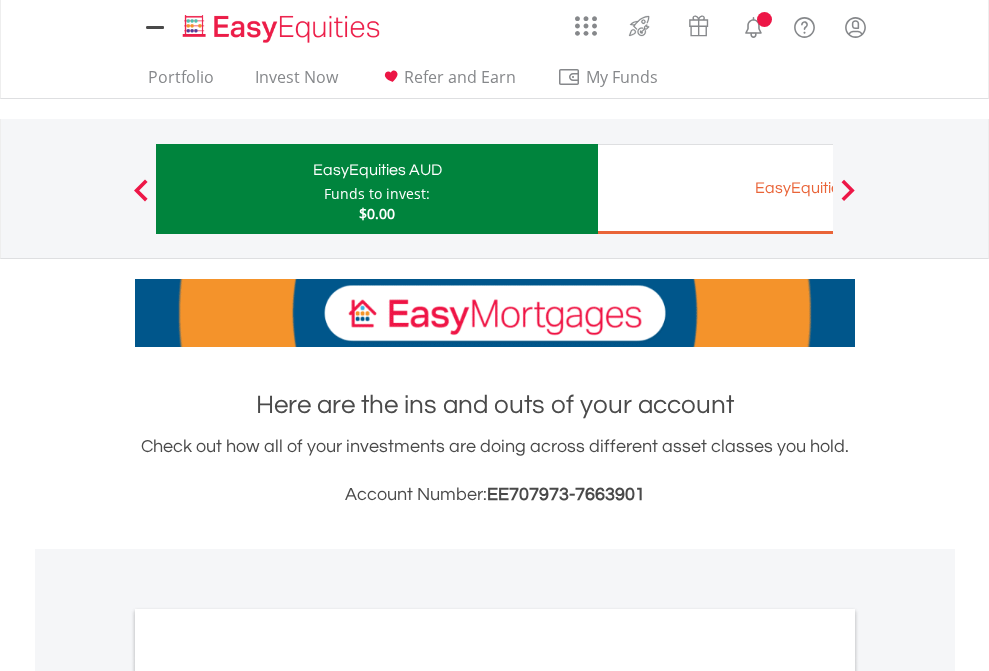 scroll, scrollTop: 0, scrollLeft: 0, axis: both 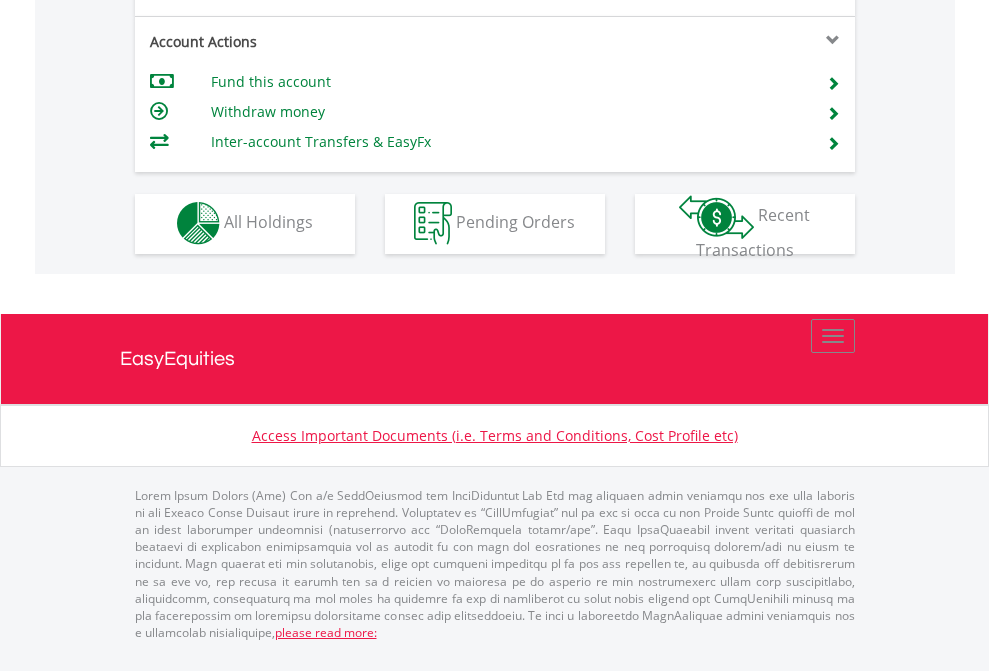 click on "Investment types" at bounding box center (706, -353) 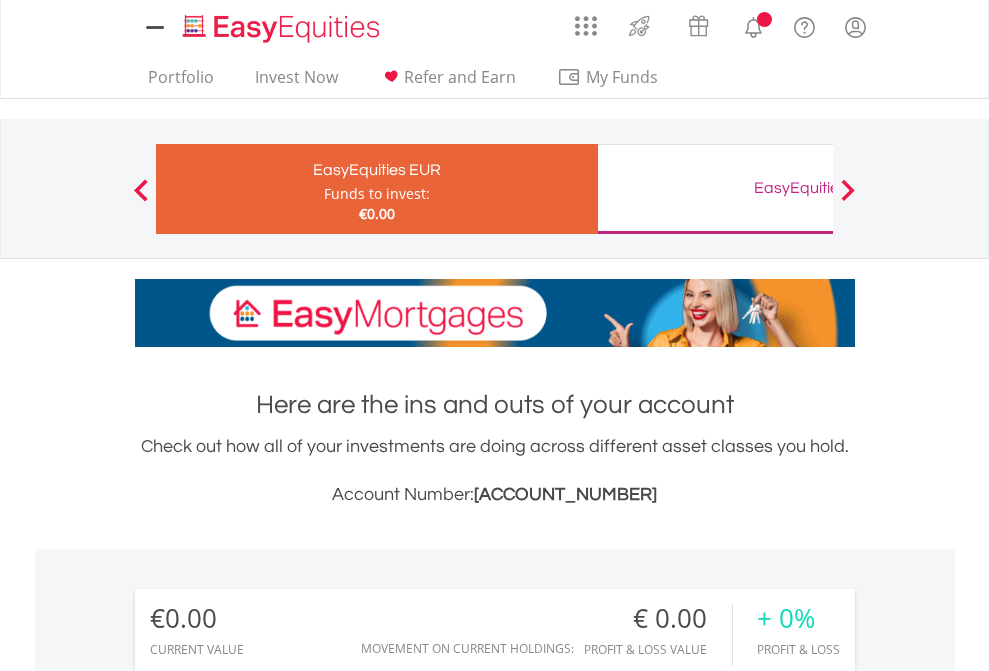 scroll, scrollTop: 0, scrollLeft: 0, axis: both 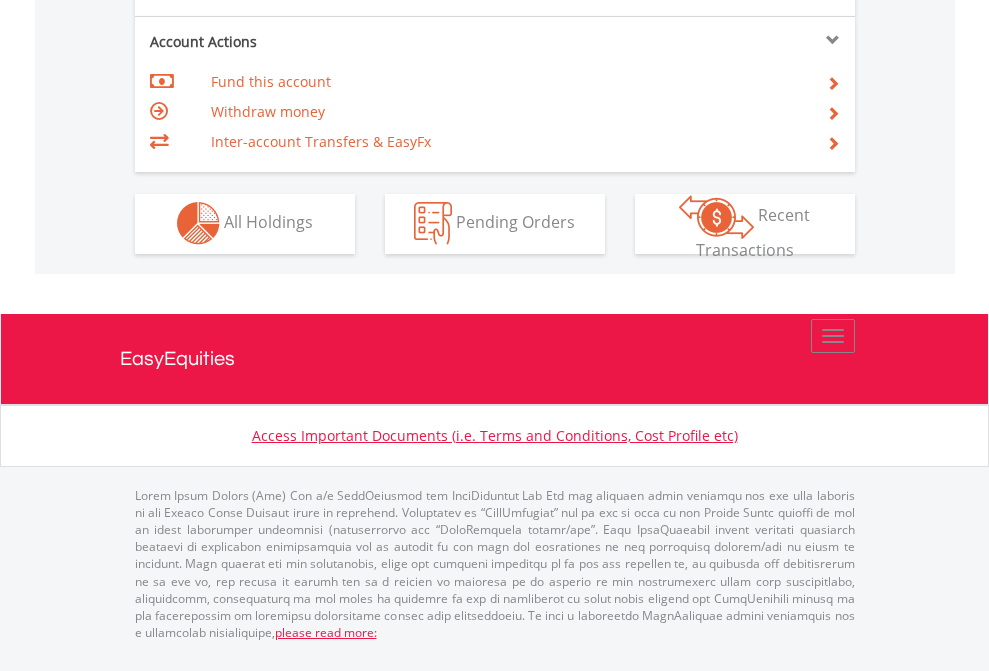 click on "Investment types" at bounding box center (706, -353) 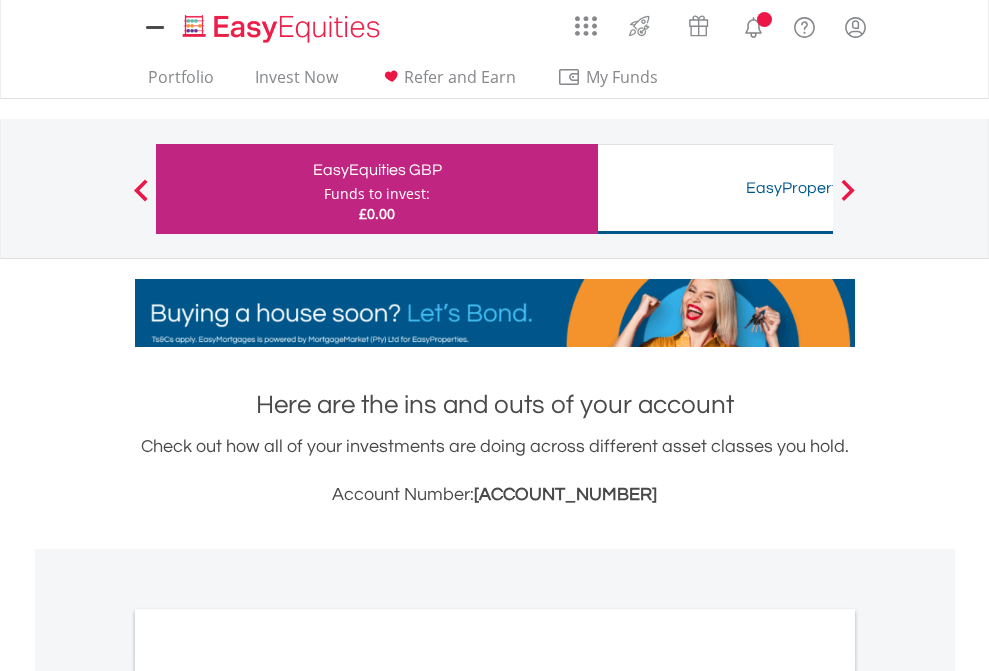 scroll, scrollTop: 0, scrollLeft: 0, axis: both 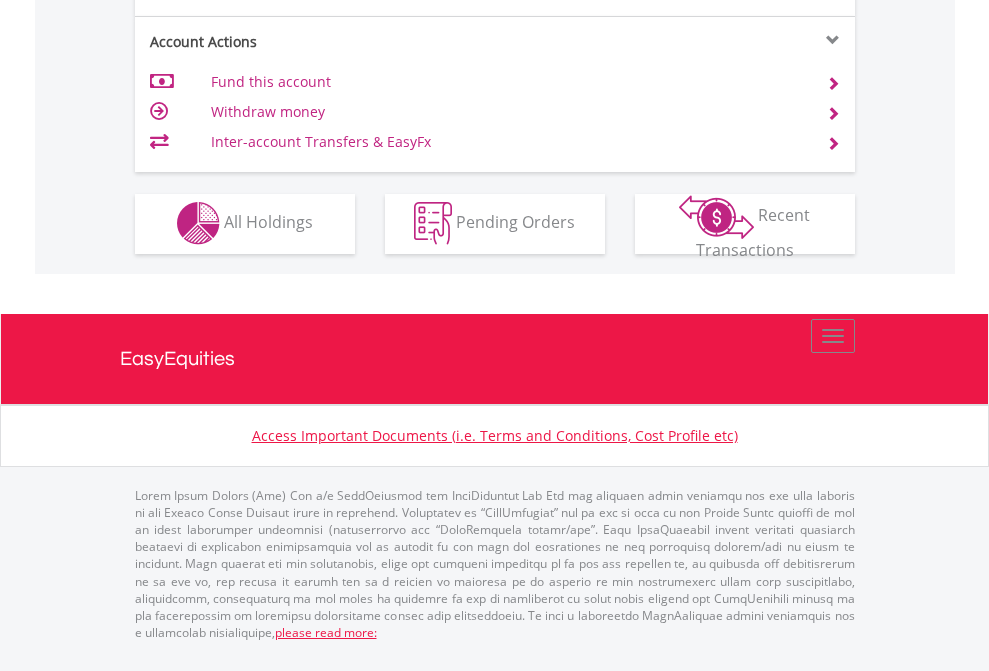 click on "Investment types" at bounding box center [706, -353] 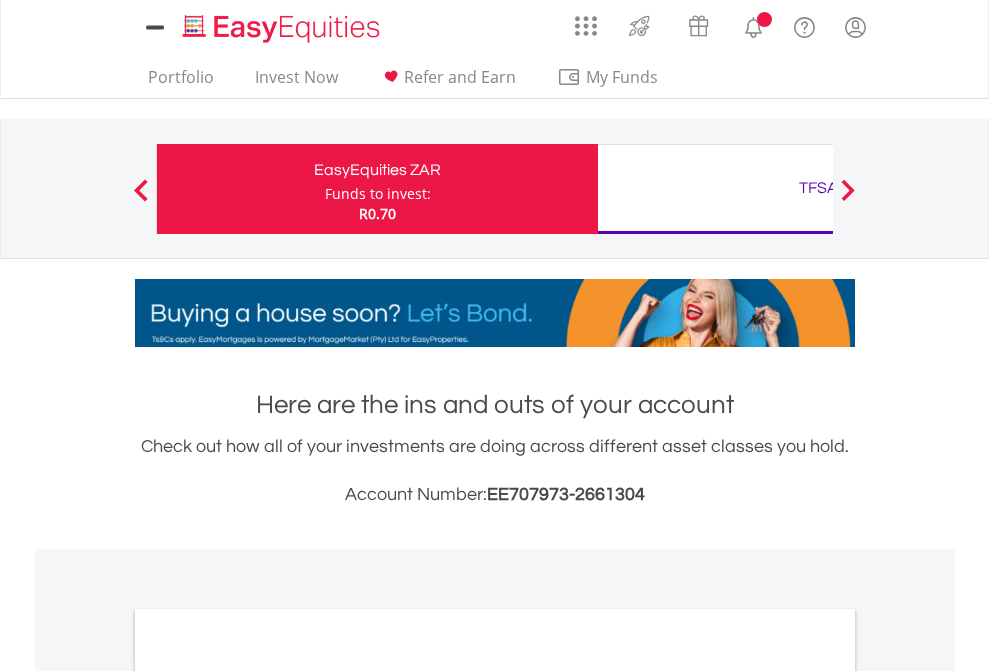 click on "All Holdings" at bounding box center (268, 1096) 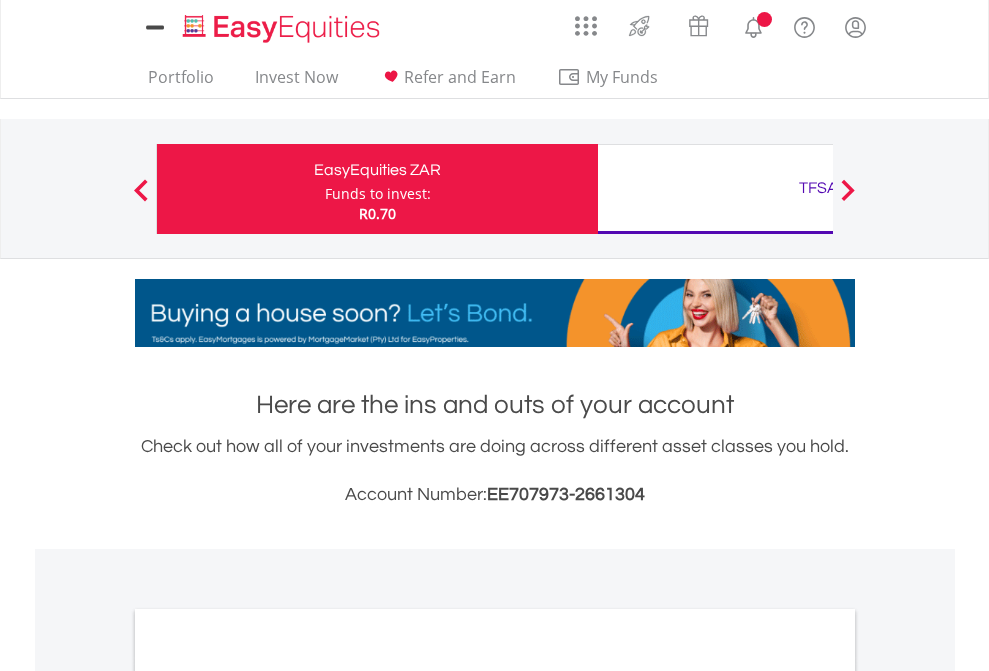 scroll, scrollTop: 1202, scrollLeft: 0, axis: vertical 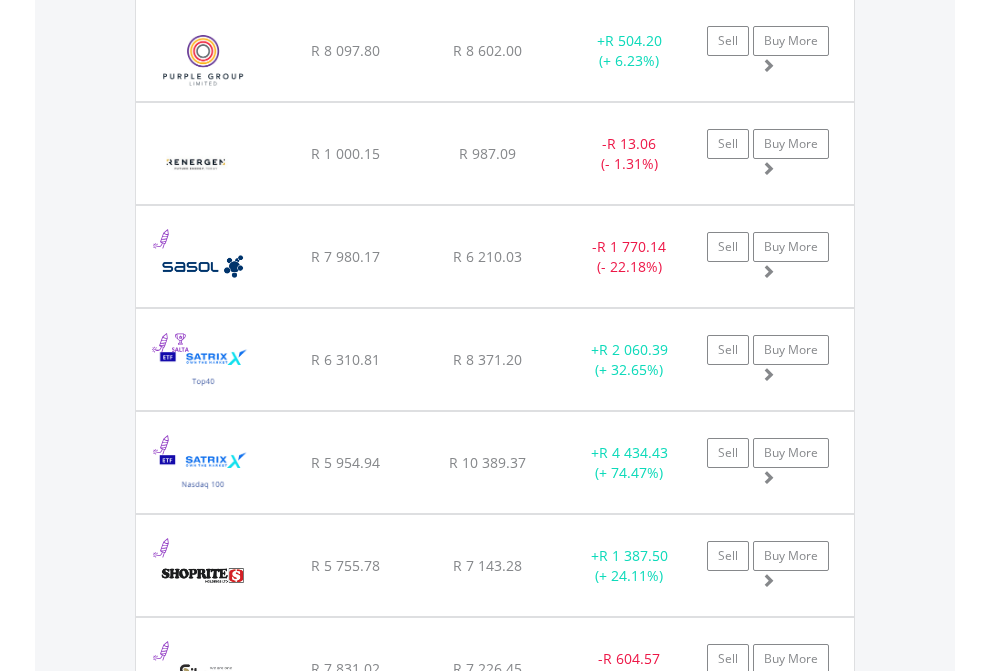 click on "TFSA" at bounding box center (818, -2196) 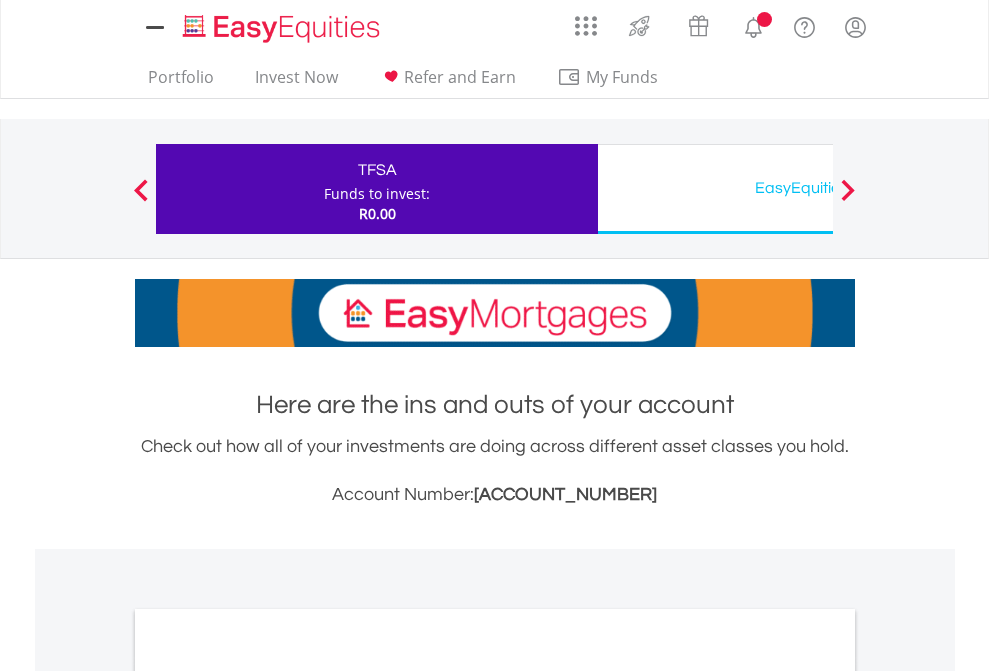 scroll, scrollTop: 0, scrollLeft: 0, axis: both 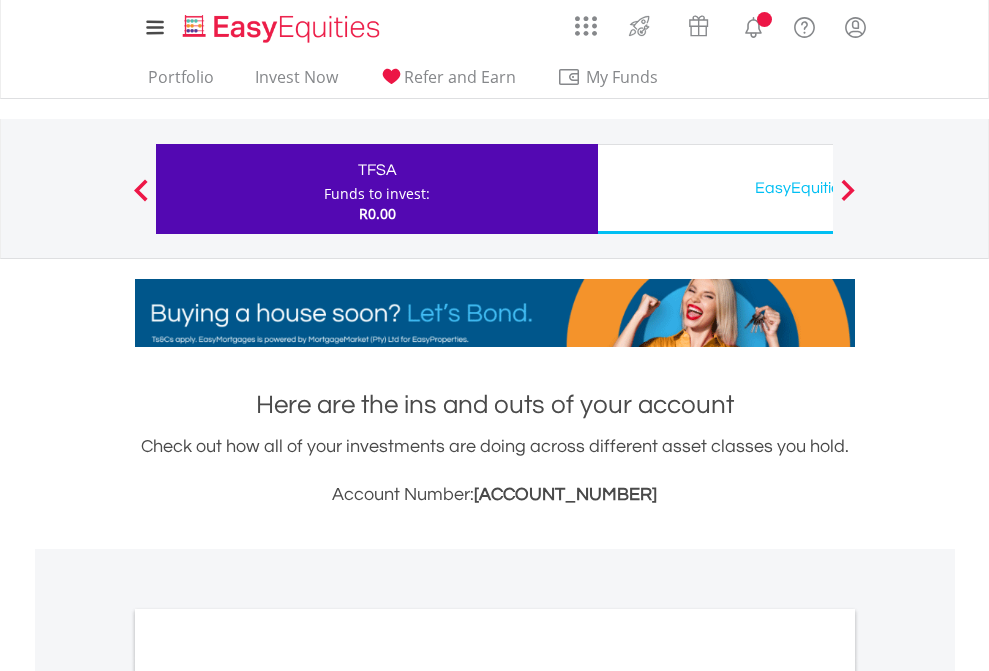 click on "All Holdings" at bounding box center (268, 1096) 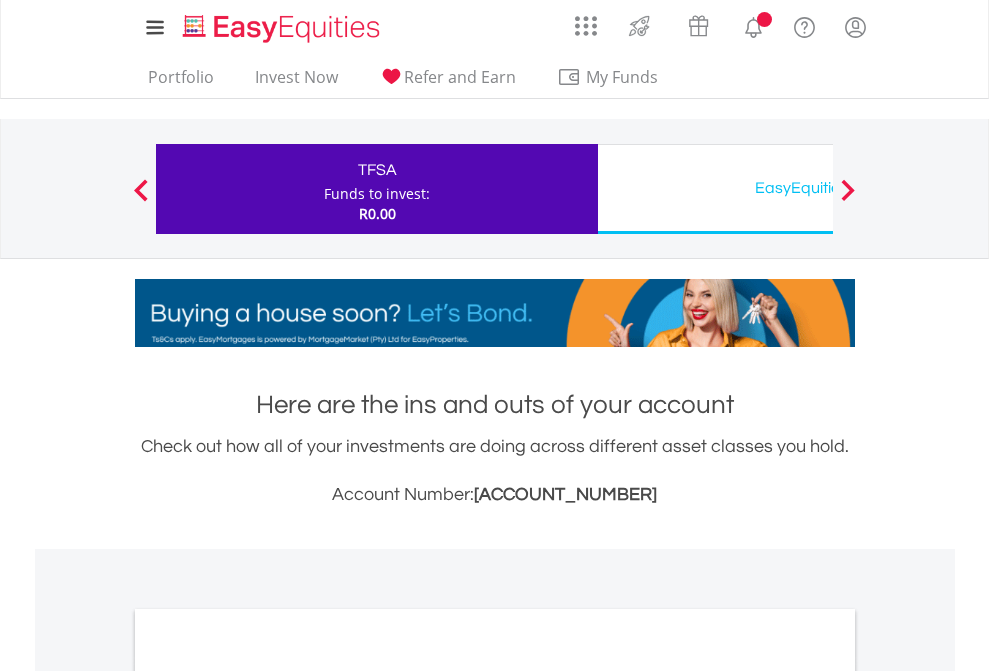 scroll, scrollTop: 1202, scrollLeft: 0, axis: vertical 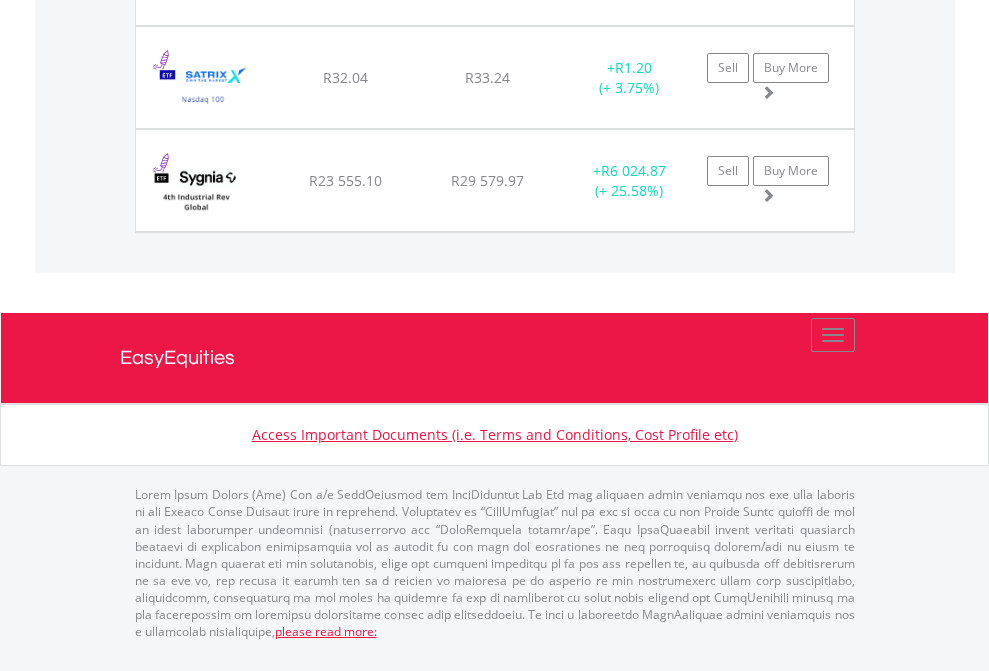 click on "EasyEquities USD" at bounding box center (818, -1648) 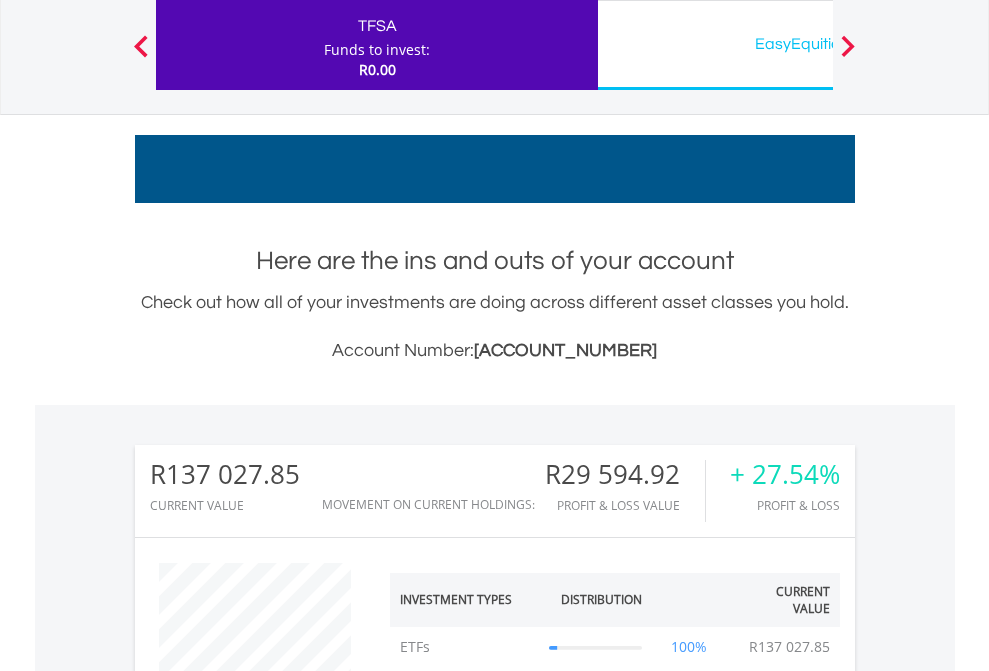 scroll, scrollTop: 999808, scrollLeft: 999687, axis: both 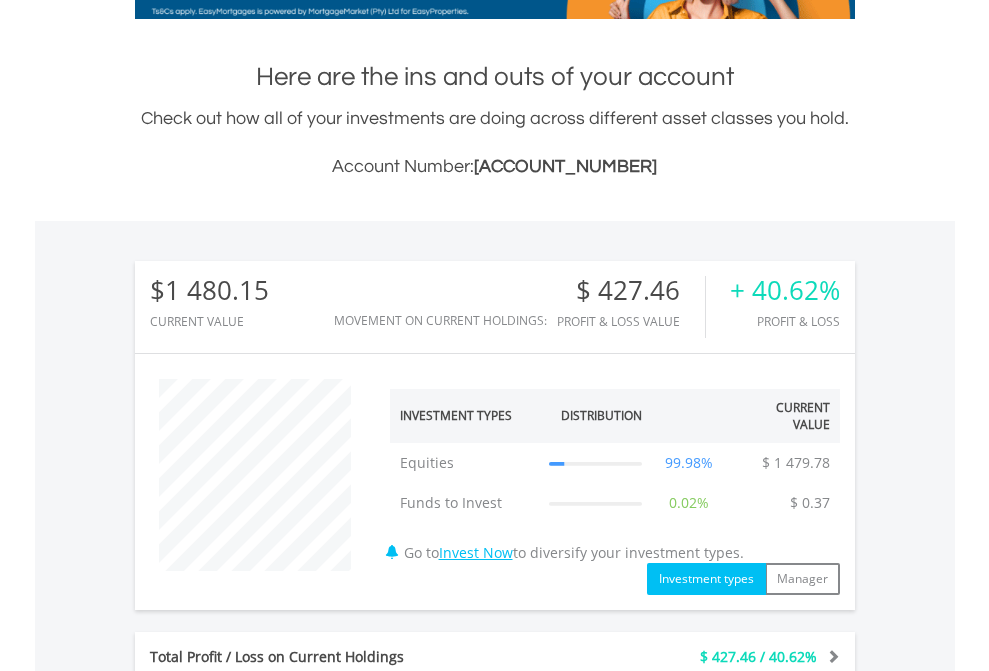 click on "All Holdings" at bounding box center (268, 1138) 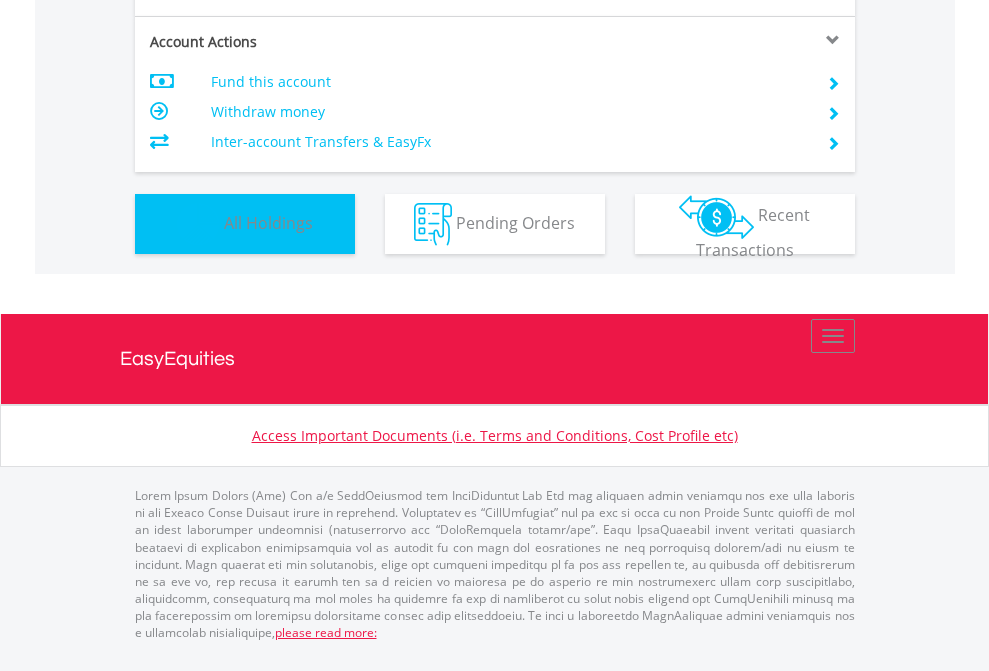 scroll, scrollTop: 999808, scrollLeft: 999687, axis: both 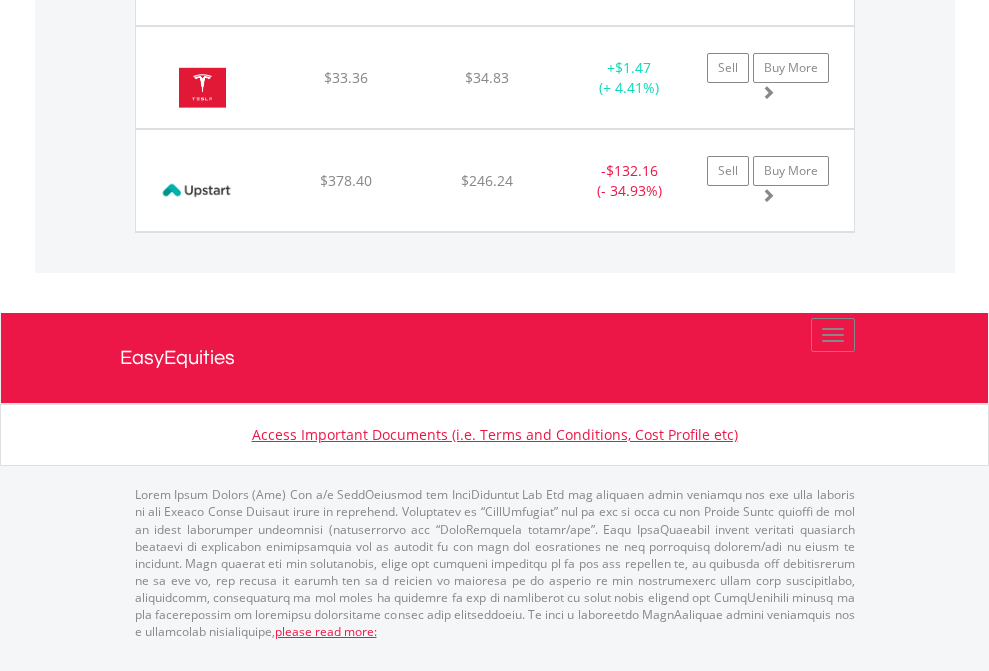 click on "EasyEquities AUD" at bounding box center (818, -1957) 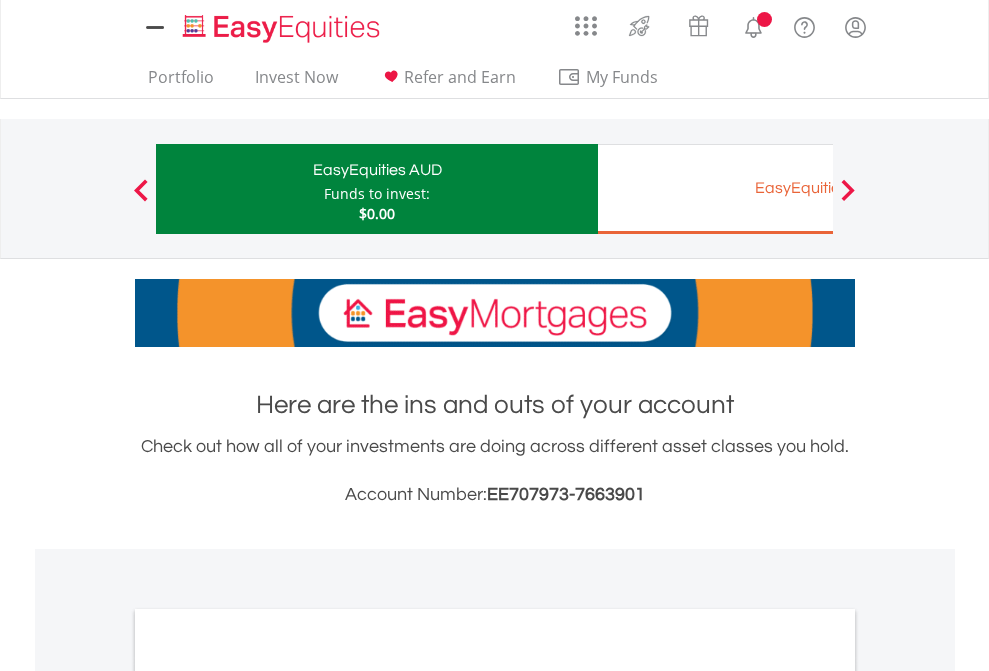 scroll, scrollTop: 0, scrollLeft: 0, axis: both 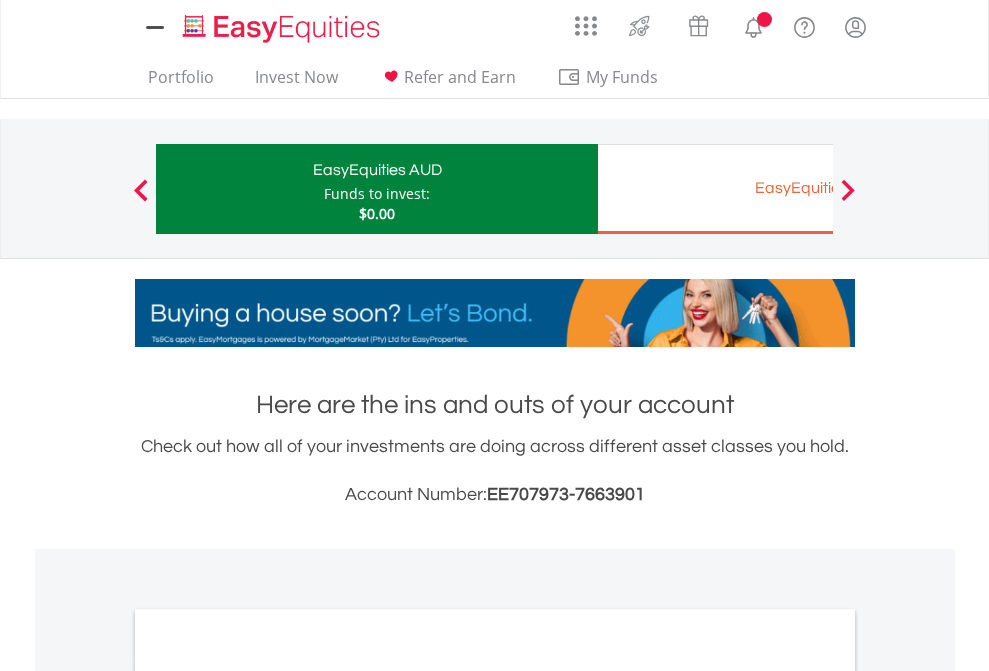 click on "All Holdings" at bounding box center [268, 1096] 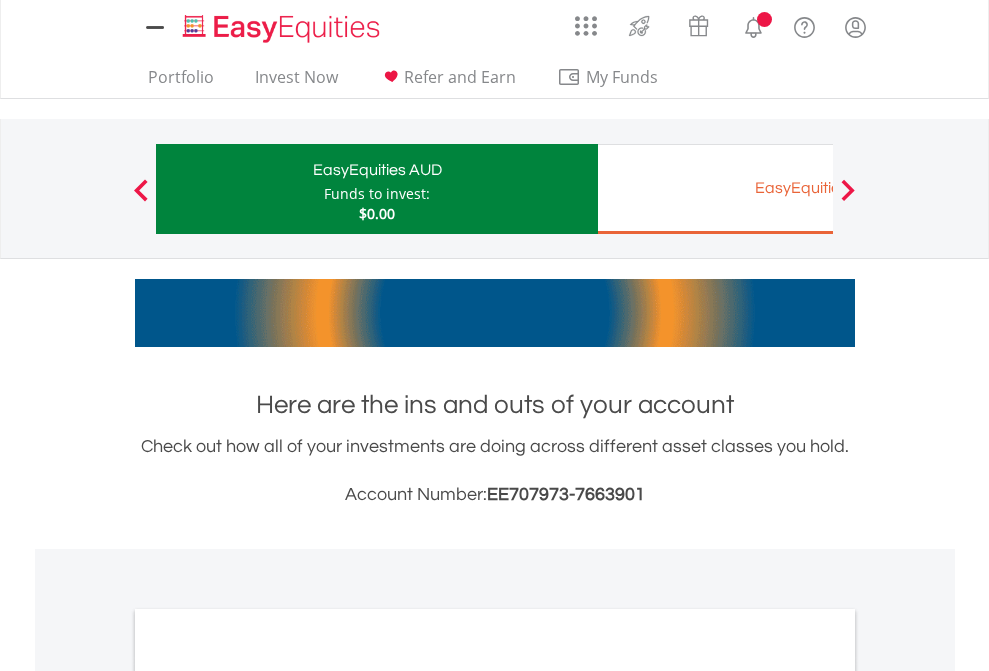 scroll, scrollTop: 1202, scrollLeft: 0, axis: vertical 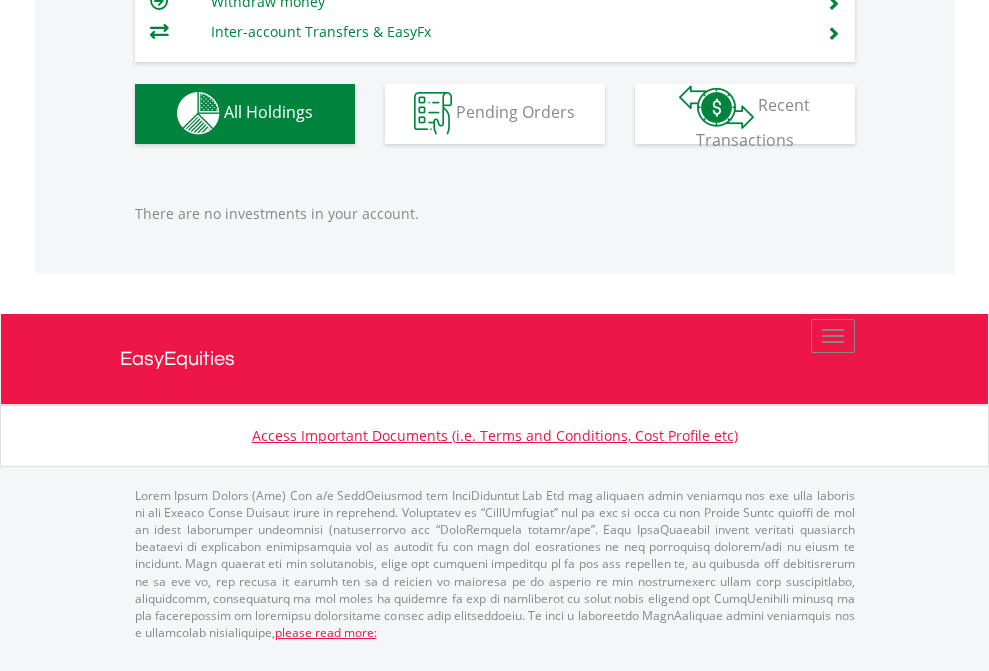 click on "EasyEquities EUR" at bounding box center [818, -1142] 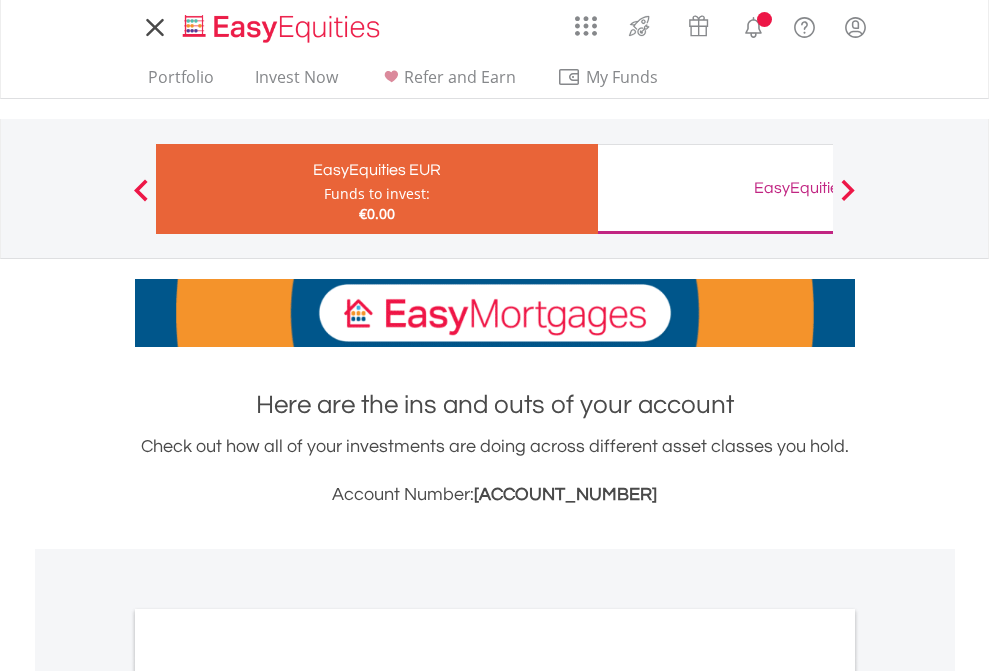 scroll, scrollTop: 0, scrollLeft: 0, axis: both 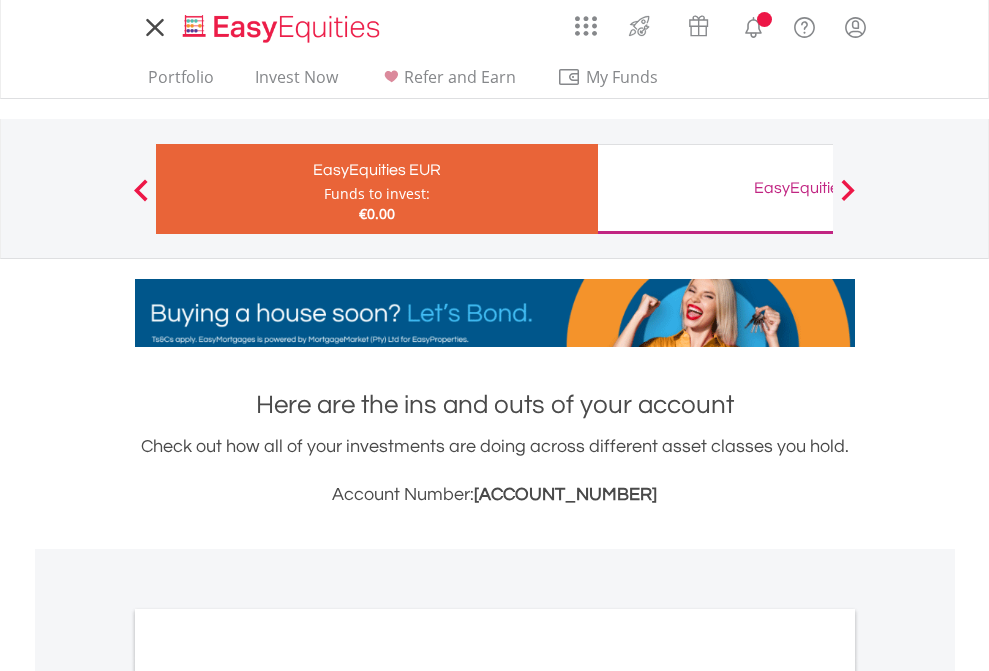 click on "All Holdings" at bounding box center [268, 1096] 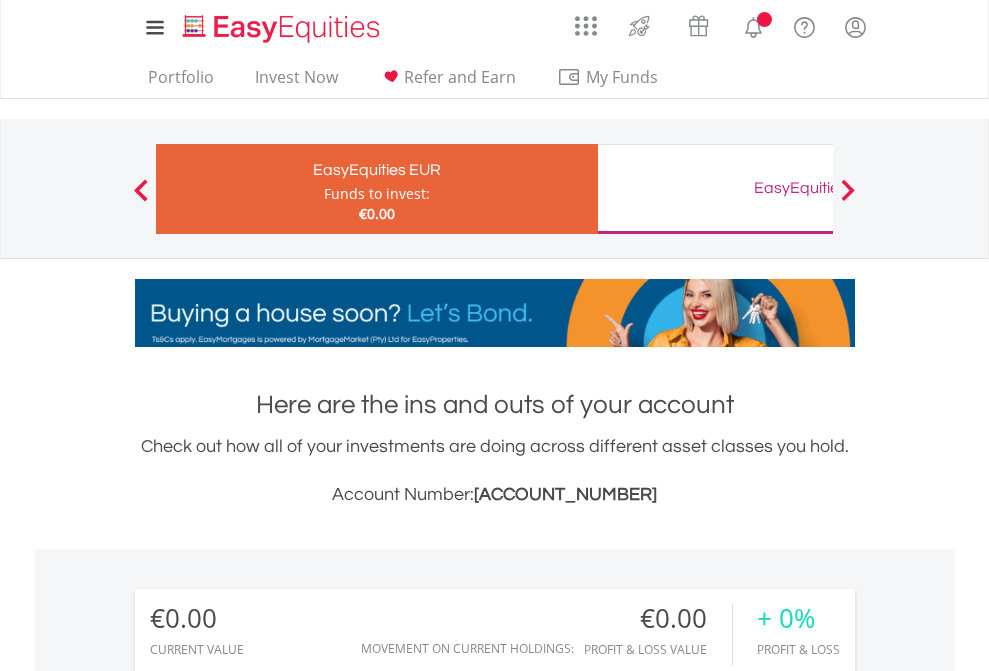 scroll, scrollTop: 1486, scrollLeft: 0, axis: vertical 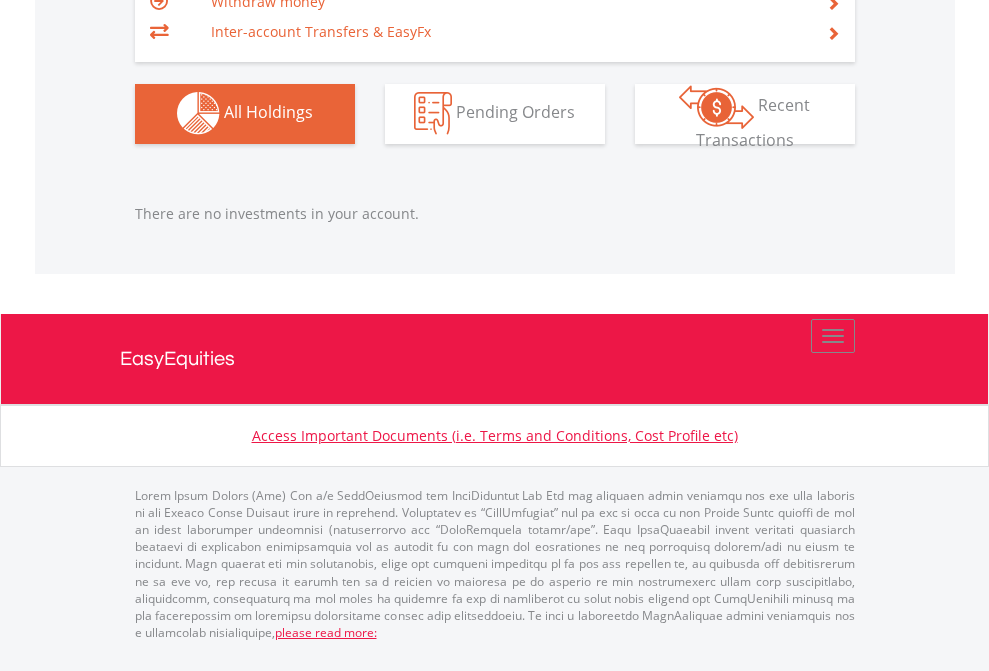 click on "EasyEquities GBP" at bounding box center (818, -1142) 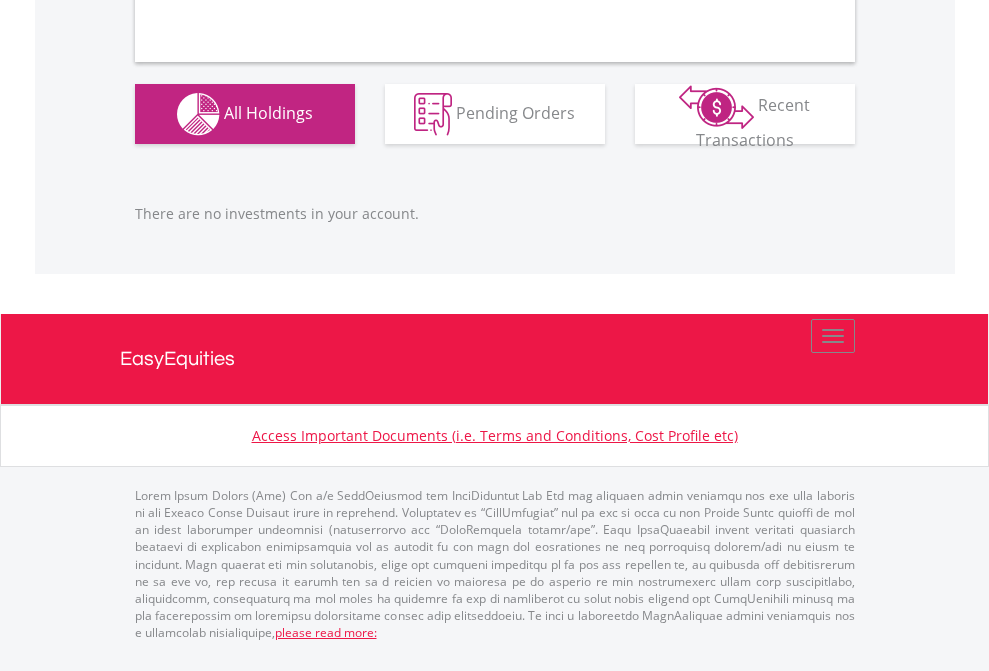 scroll, scrollTop: 1980, scrollLeft: 0, axis: vertical 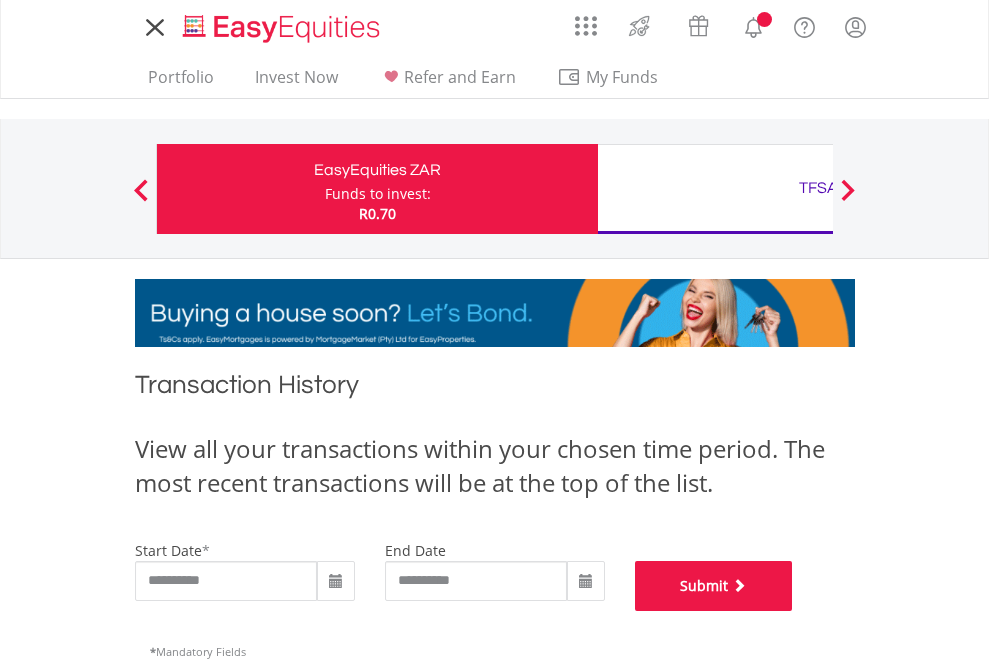 click on "Submit" at bounding box center [714, 586] 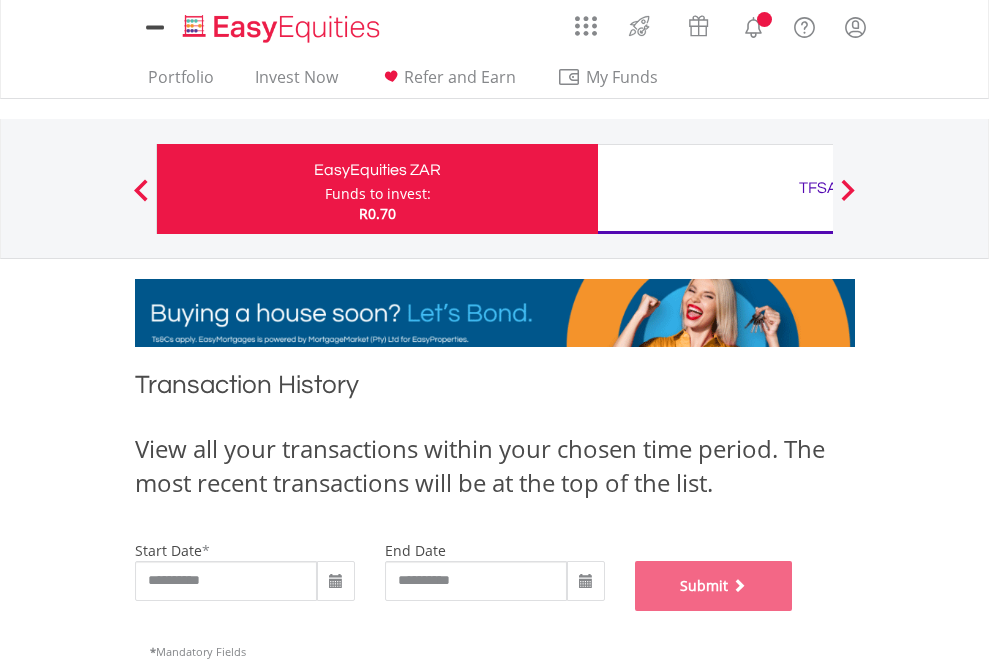scroll, scrollTop: 811, scrollLeft: 0, axis: vertical 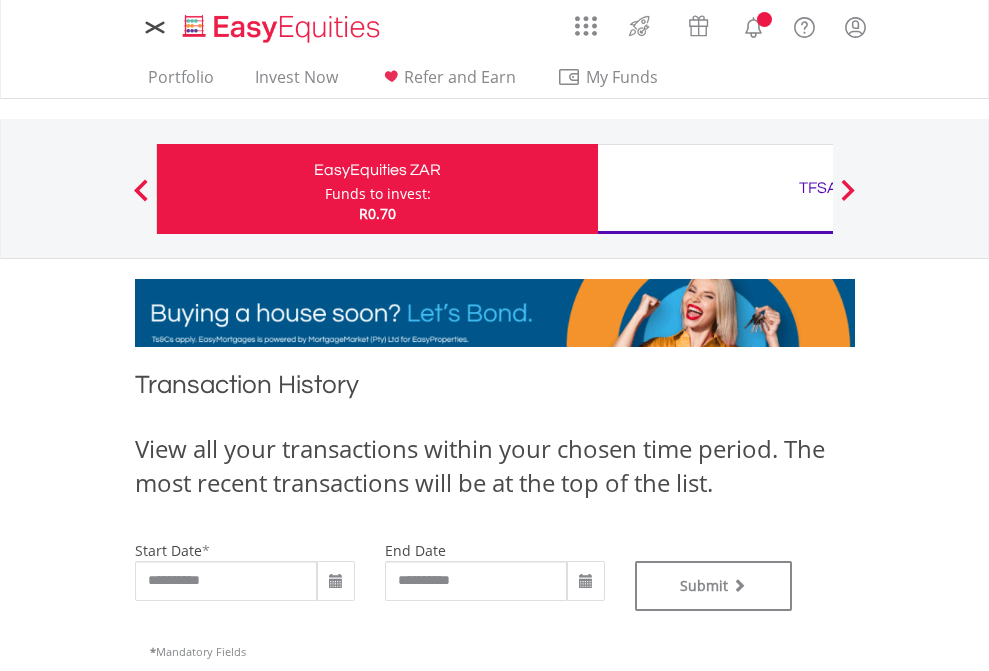 click on "TFSA" at bounding box center (818, 188) 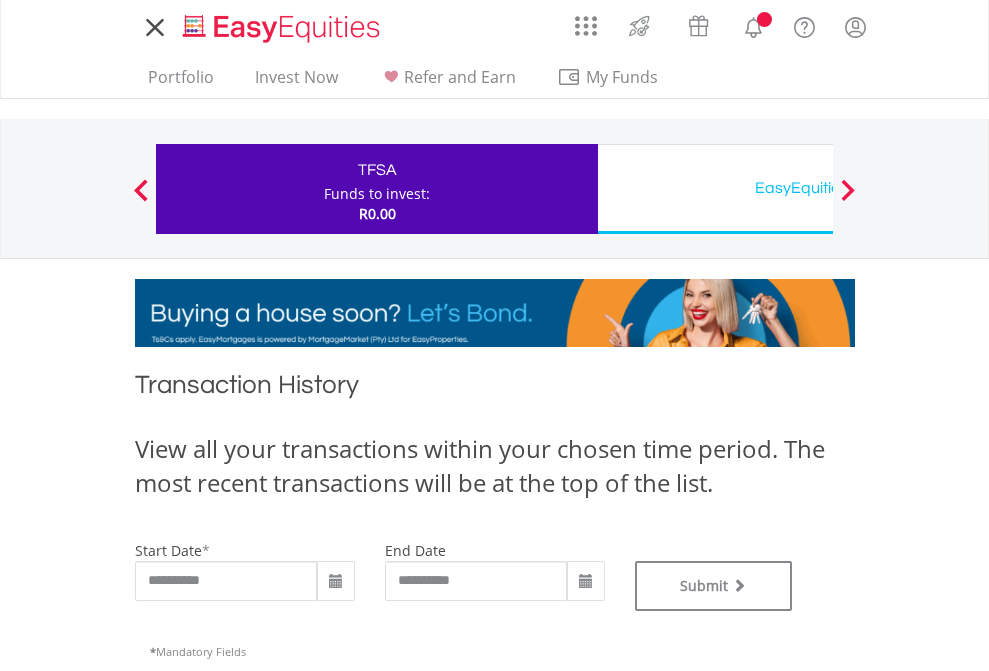 scroll, scrollTop: 0, scrollLeft: 0, axis: both 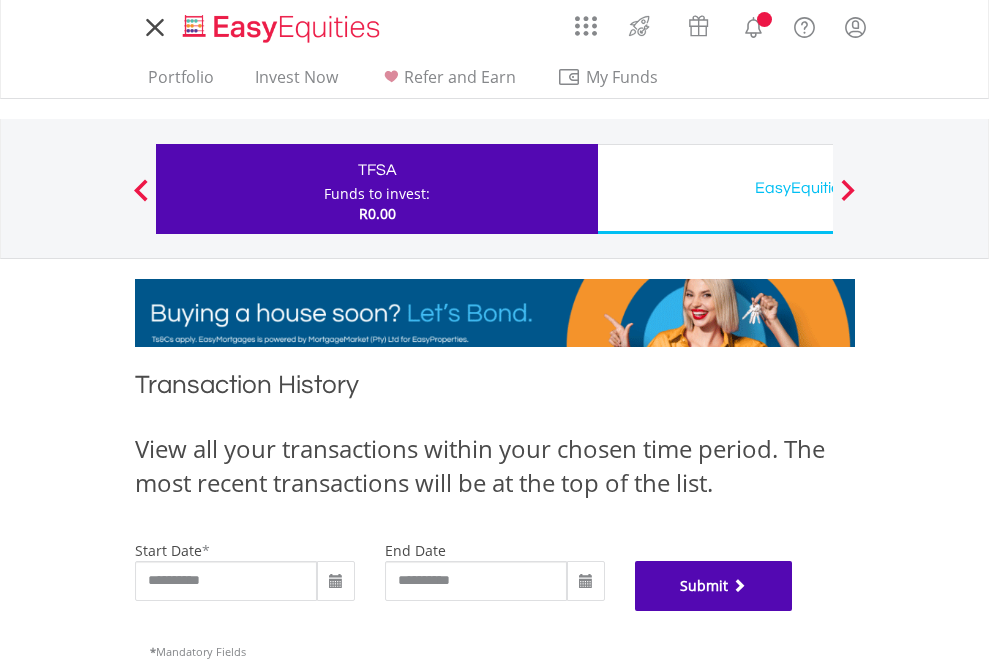 click on "Submit" at bounding box center (714, 586) 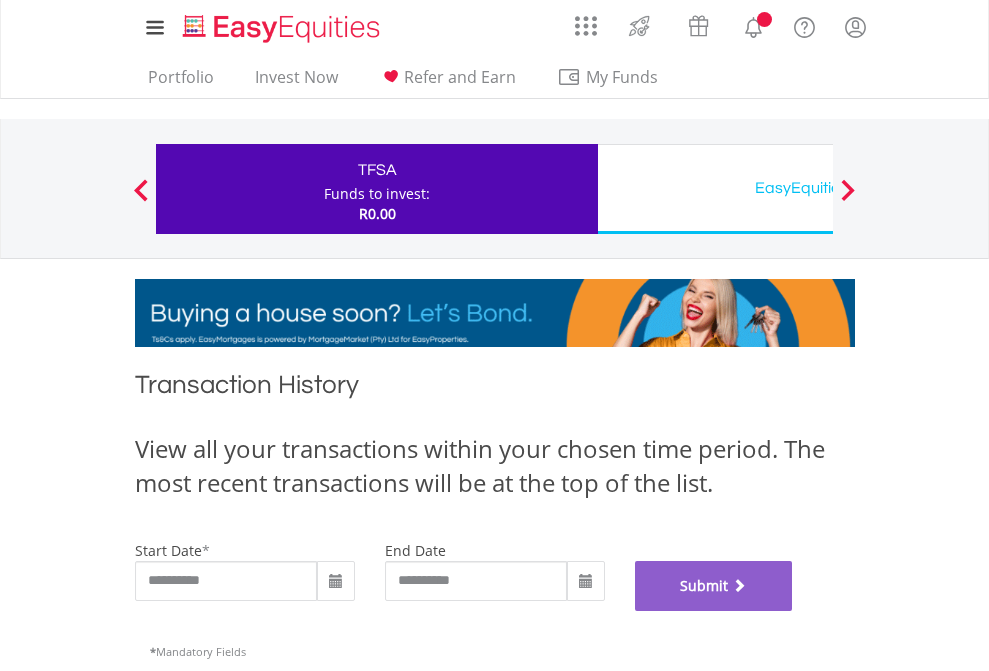 scroll, scrollTop: 811, scrollLeft: 0, axis: vertical 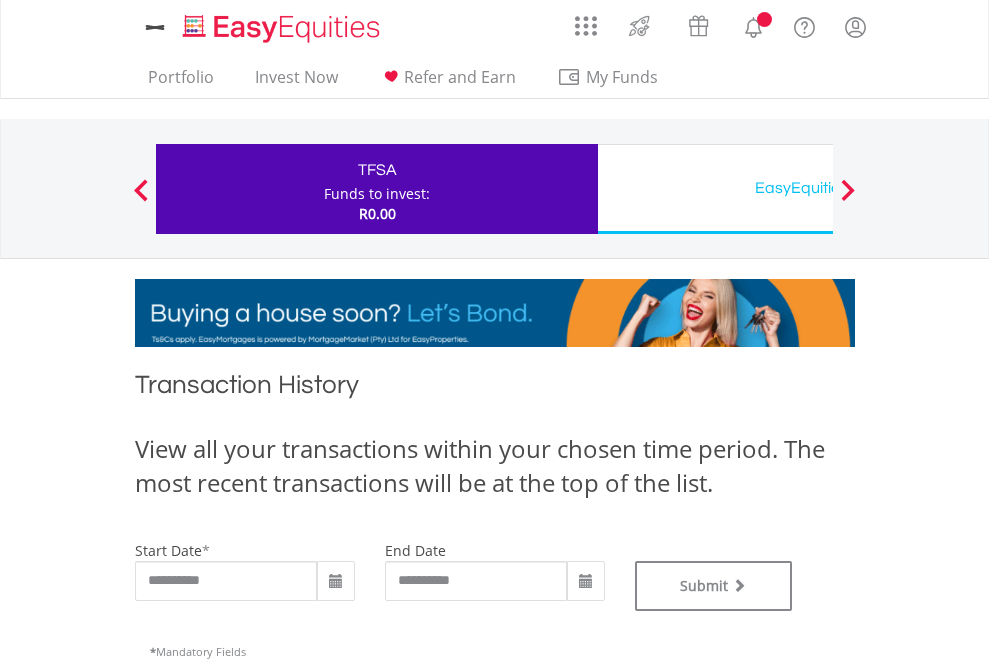 click on "EasyEquities USD" at bounding box center [818, 188] 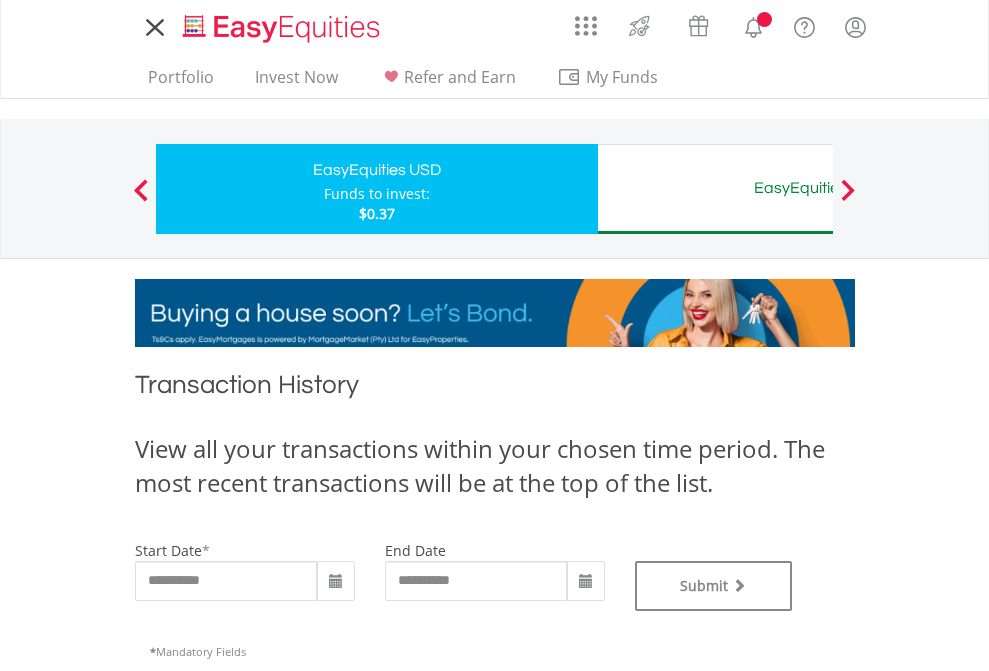 scroll, scrollTop: 0, scrollLeft: 0, axis: both 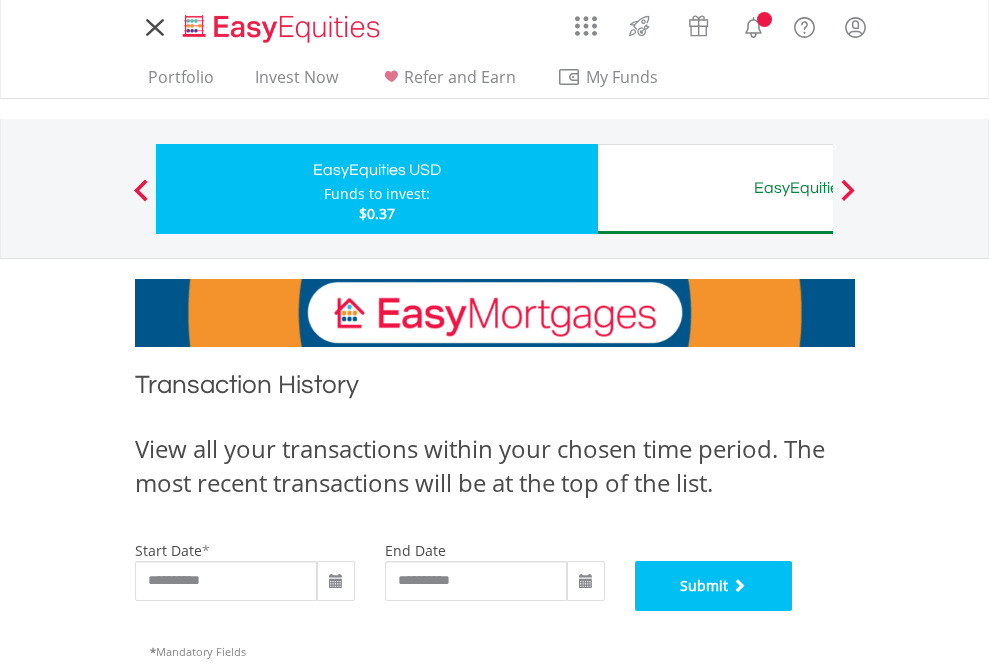 click on "Submit" at bounding box center (714, 586) 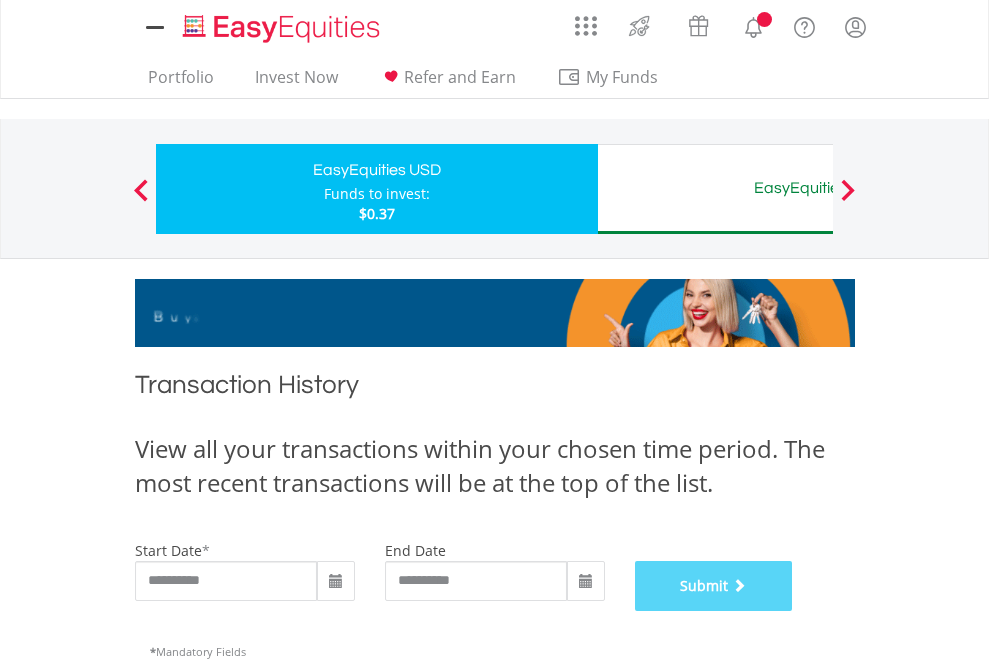 scroll, scrollTop: 811, scrollLeft: 0, axis: vertical 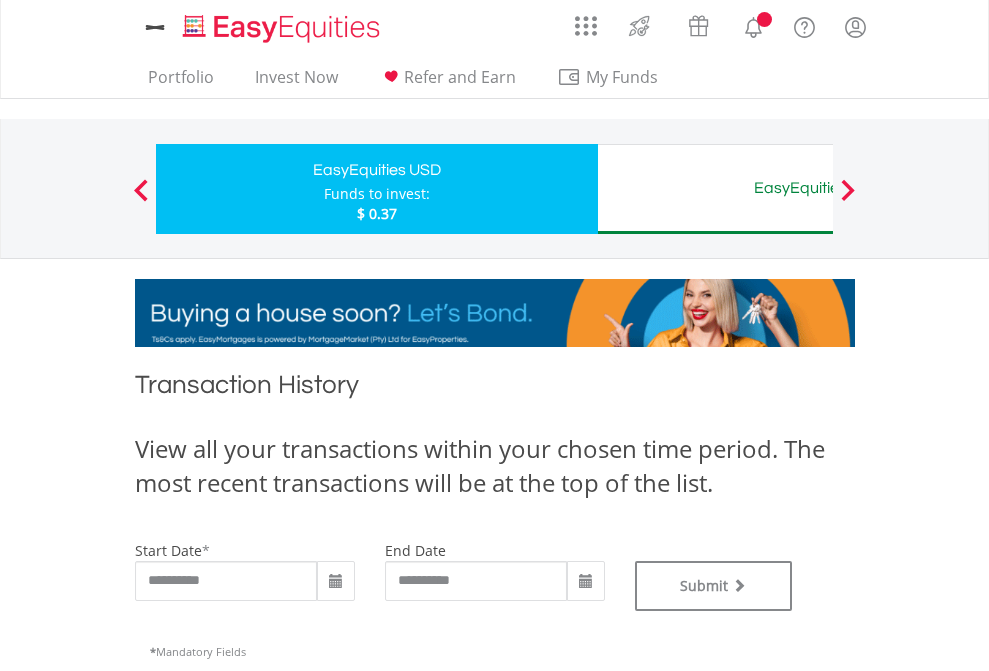 click on "EasyEquities AUD" at bounding box center (818, 188) 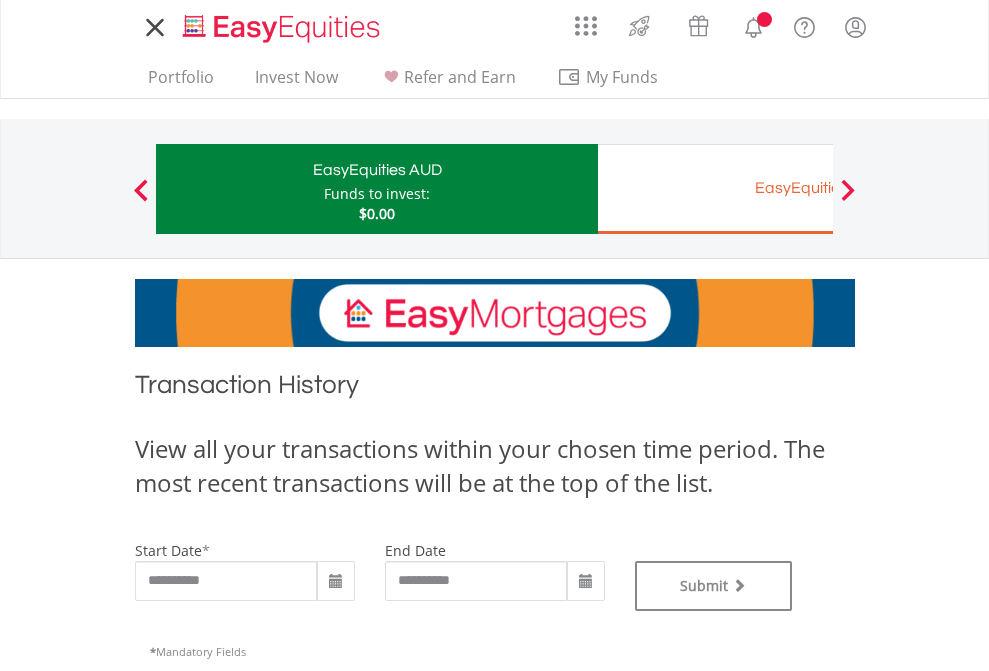 scroll, scrollTop: 0, scrollLeft: 0, axis: both 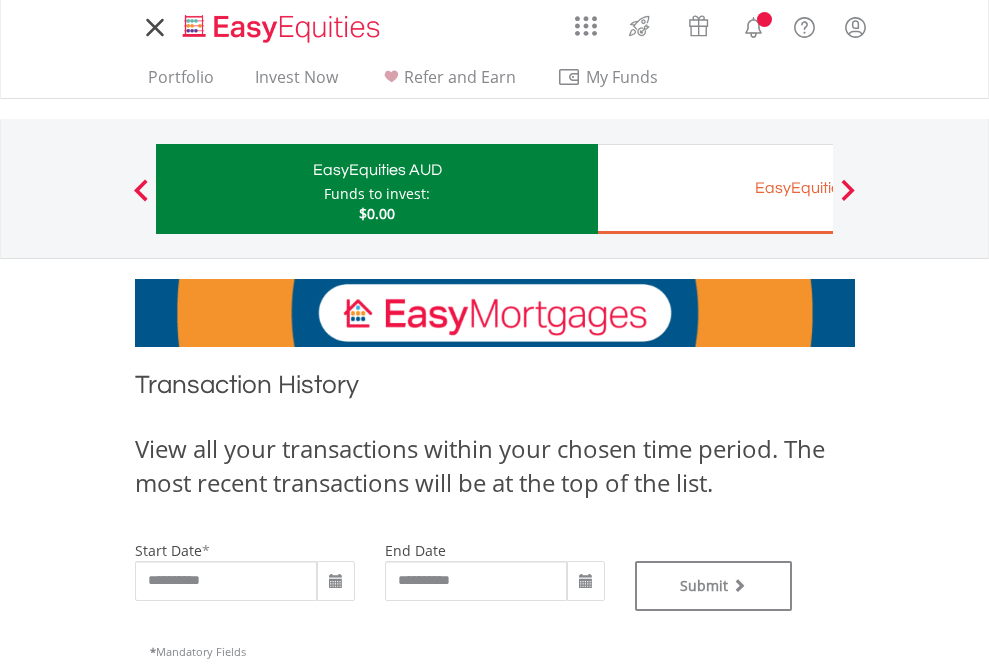 type on "**********" 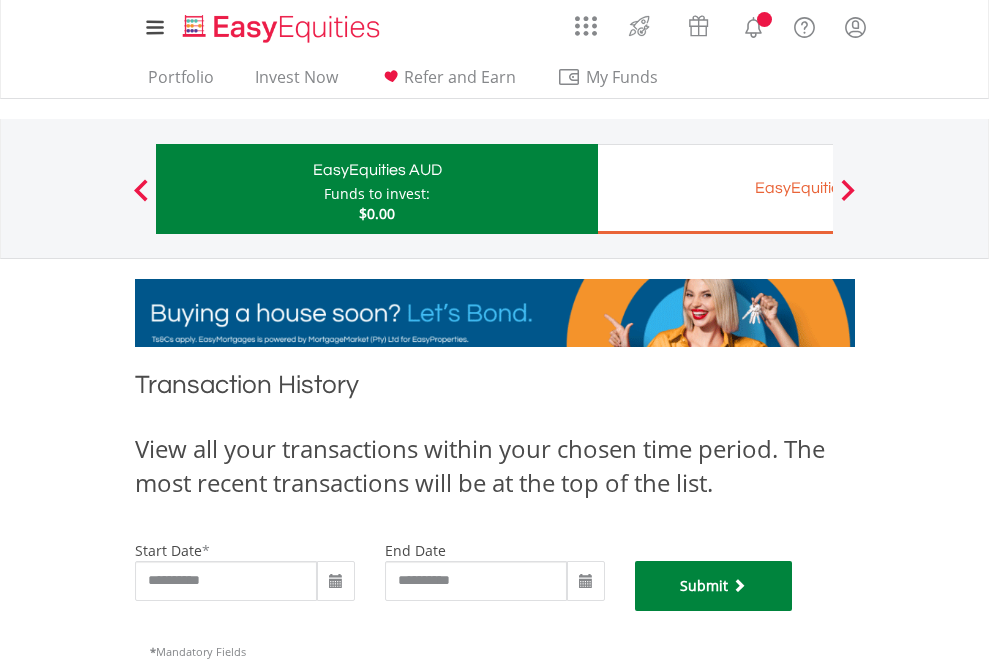 click on "Submit" at bounding box center (714, 586) 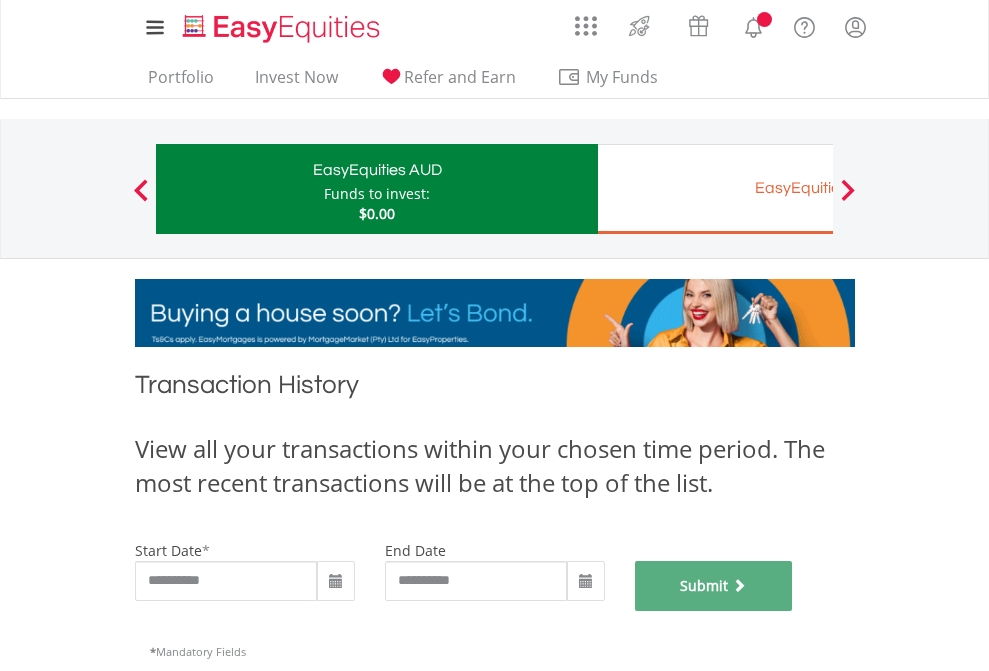 scroll, scrollTop: 811, scrollLeft: 0, axis: vertical 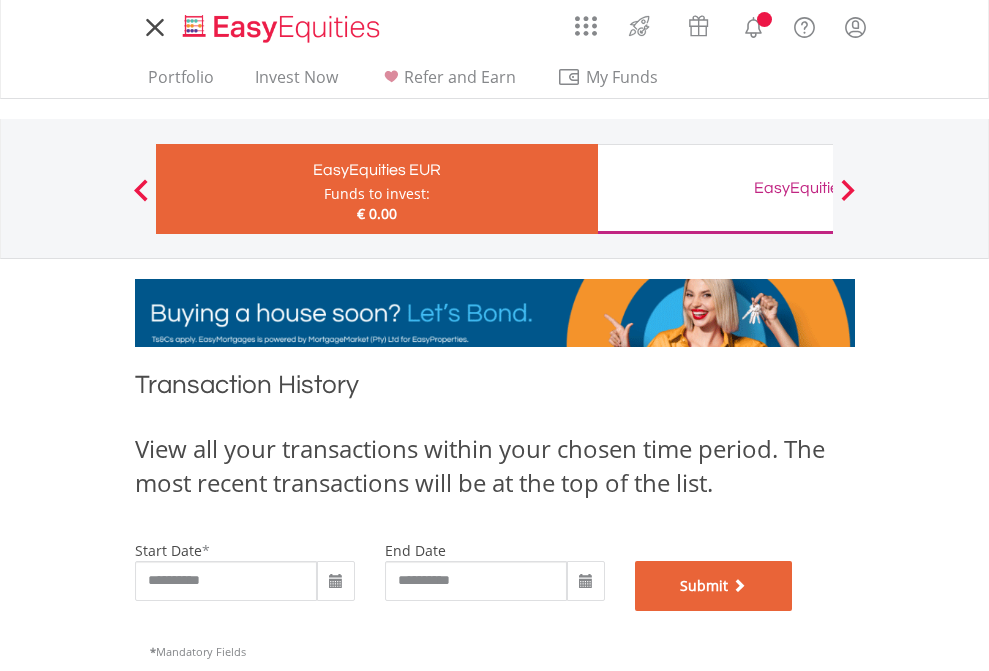 click on "Submit" at bounding box center [714, 586] 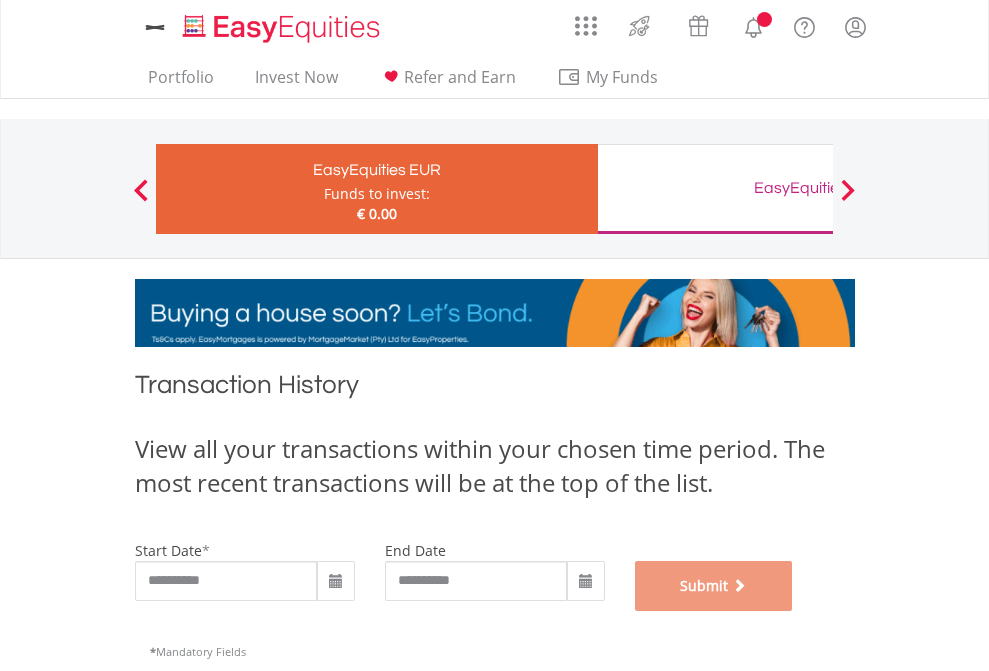 scroll, scrollTop: 811, scrollLeft: 0, axis: vertical 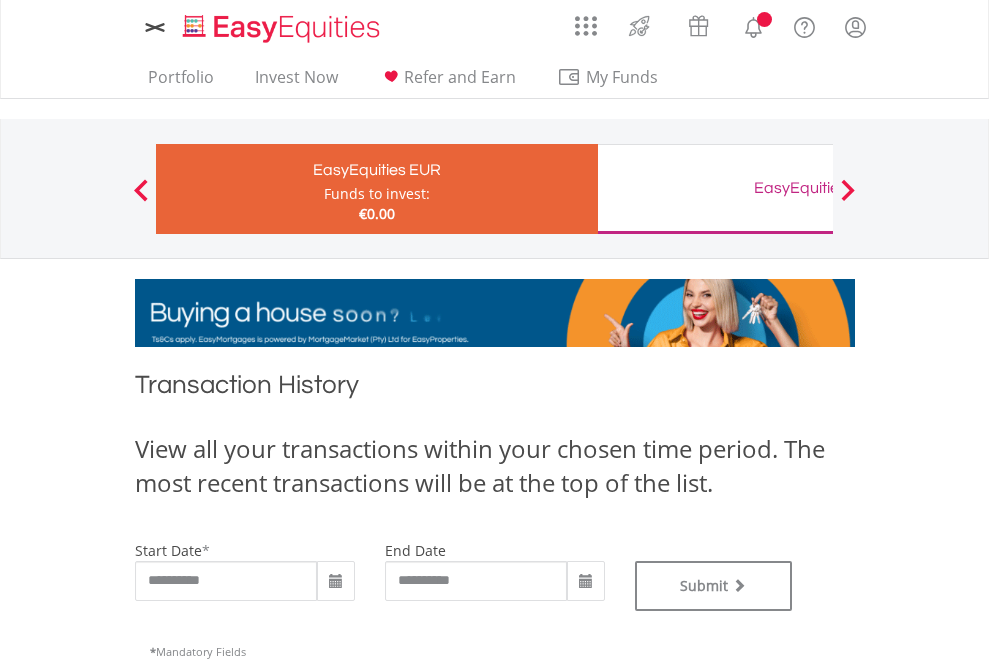 click on "EasyEquities GBP" at bounding box center (818, 188) 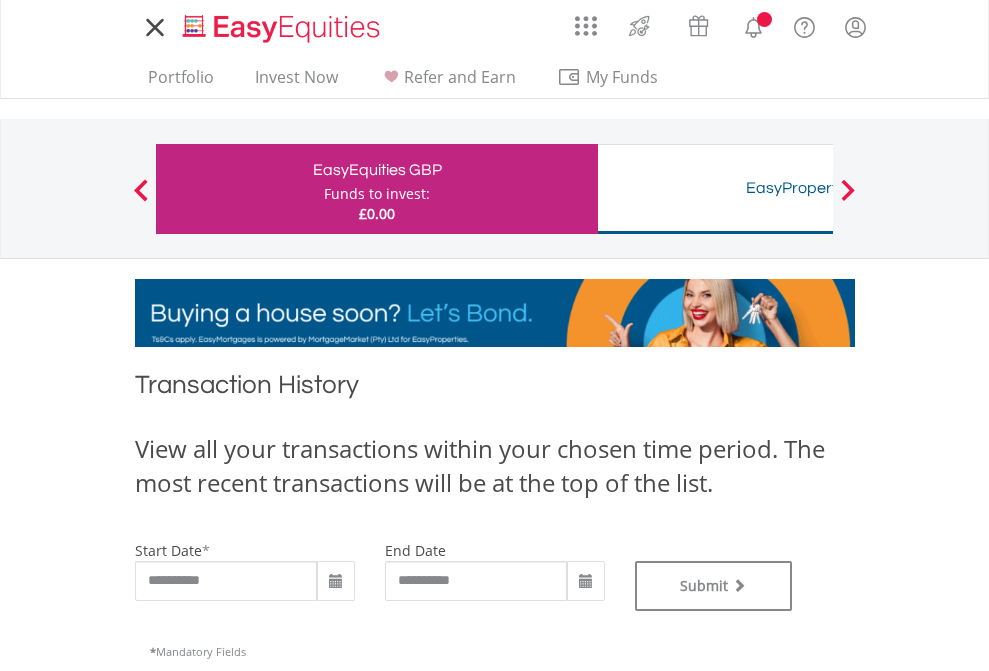 scroll, scrollTop: 0, scrollLeft: 0, axis: both 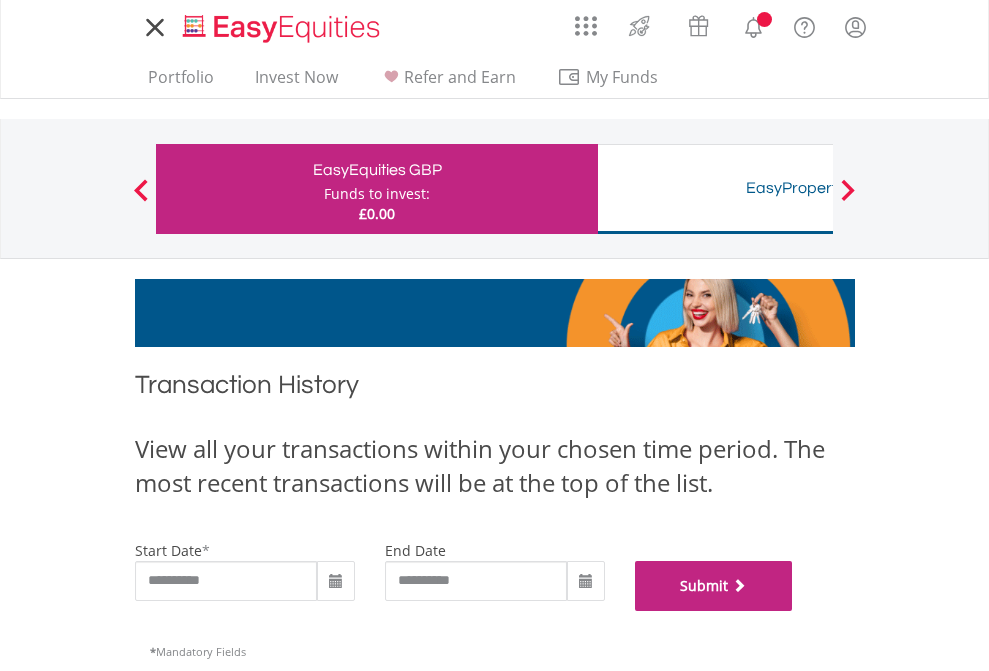 click on "Submit" at bounding box center (714, 586) 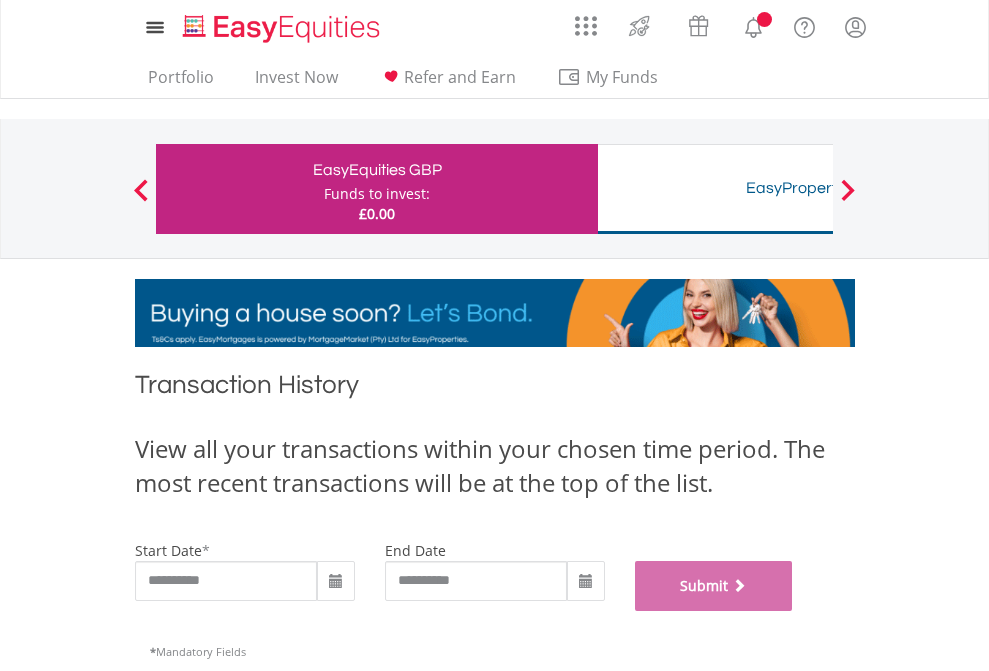 scroll, scrollTop: 811, scrollLeft: 0, axis: vertical 